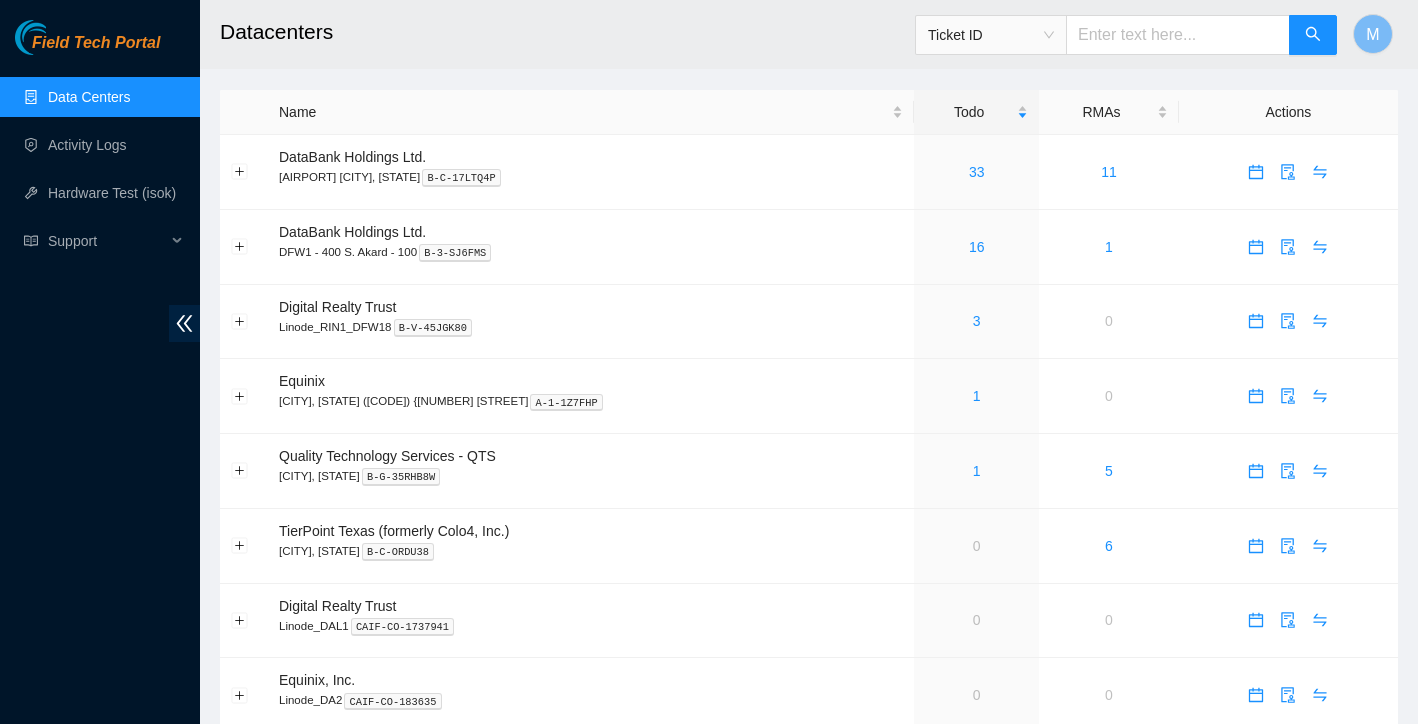 scroll, scrollTop: 0, scrollLeft: 0, axis: both 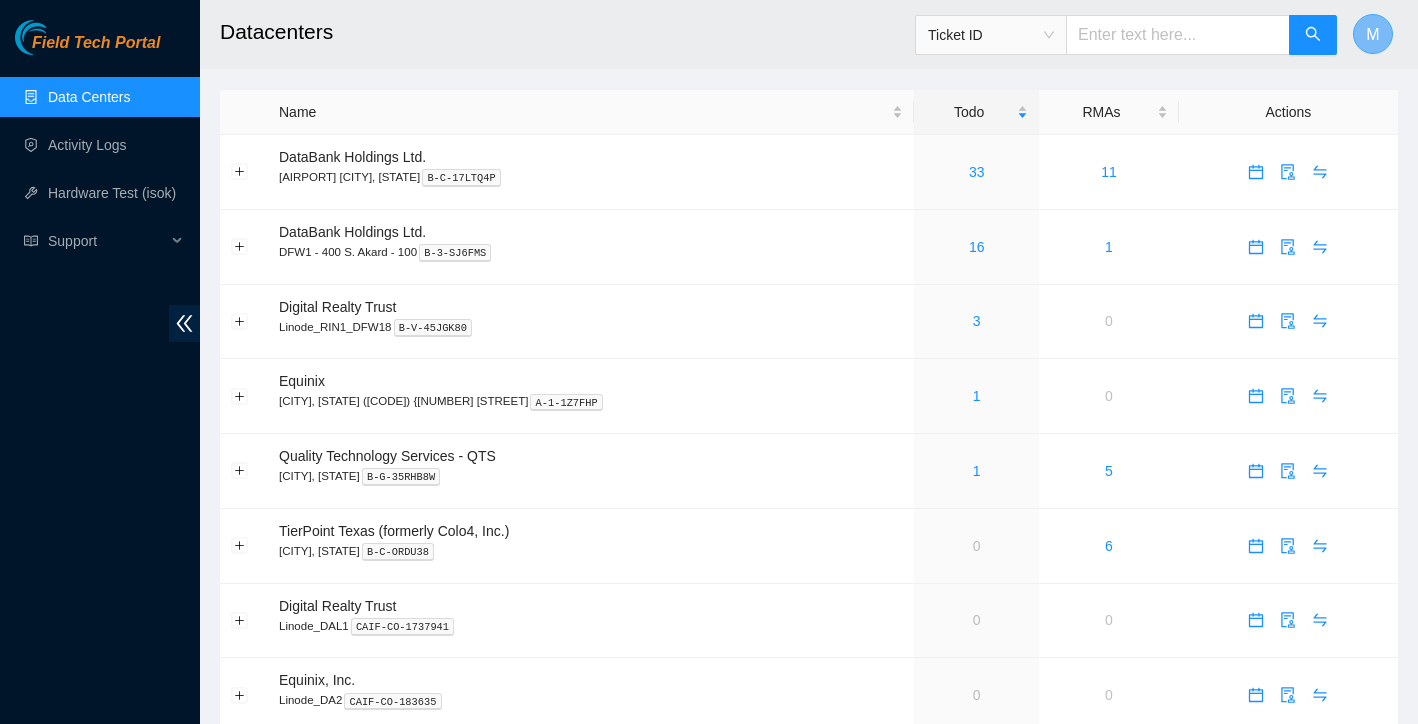 click on "M" at bounding box center [1373, 34] 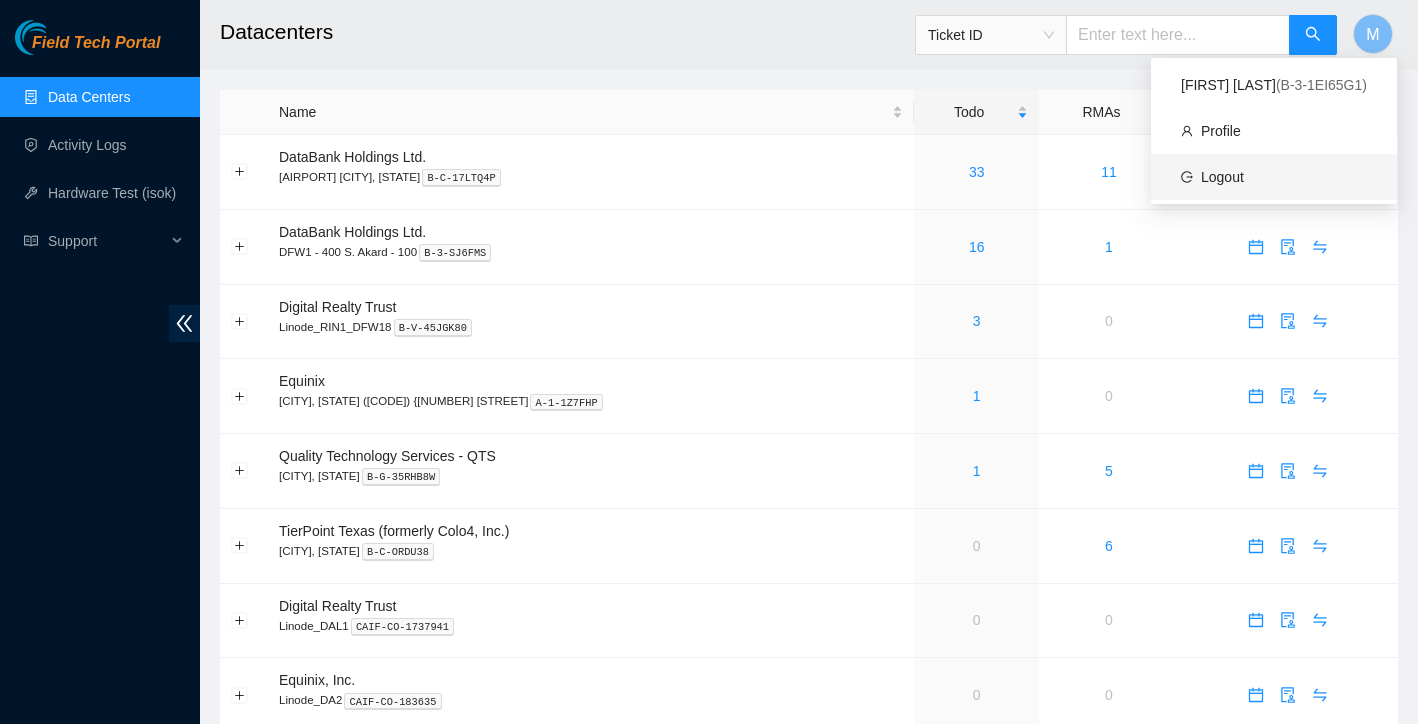 click on "Logout" at bounding box center [1222, 177] 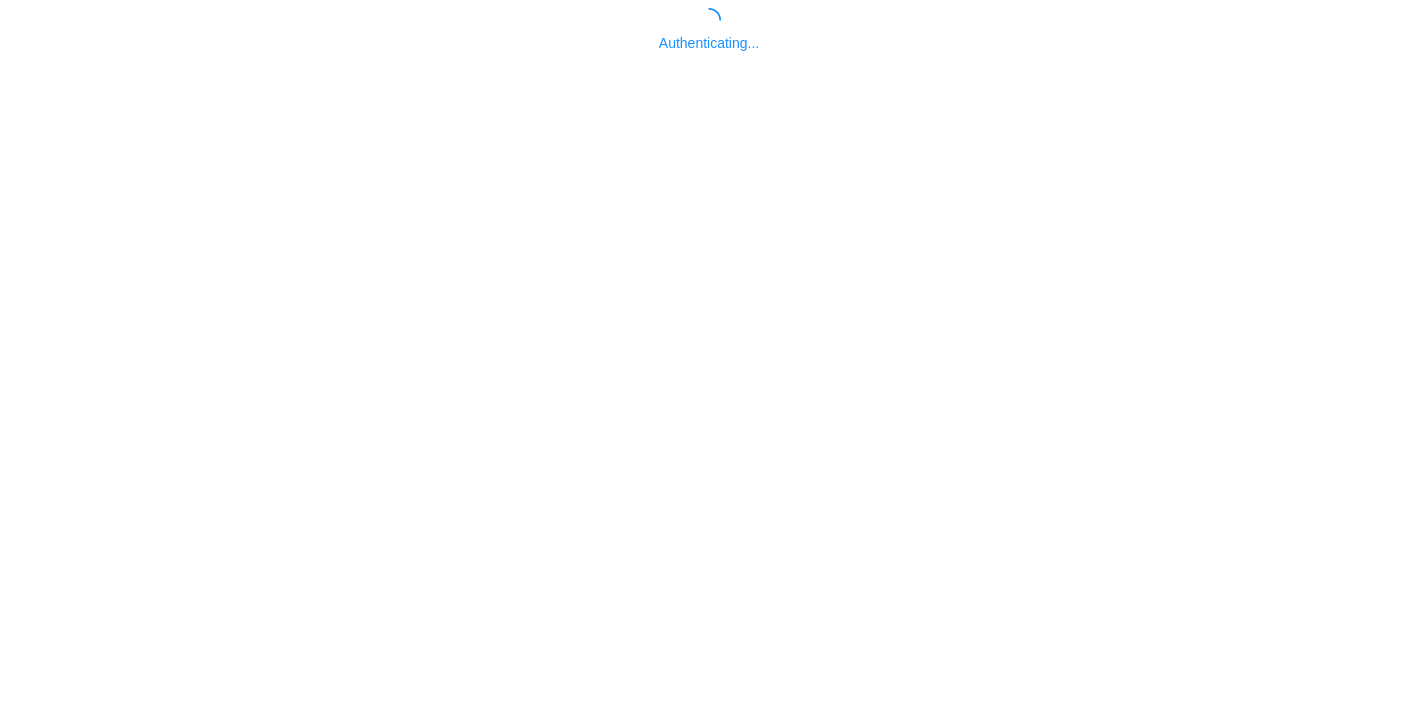 scroll, scrollTop: 0, scrollLeft: 0, axis: both 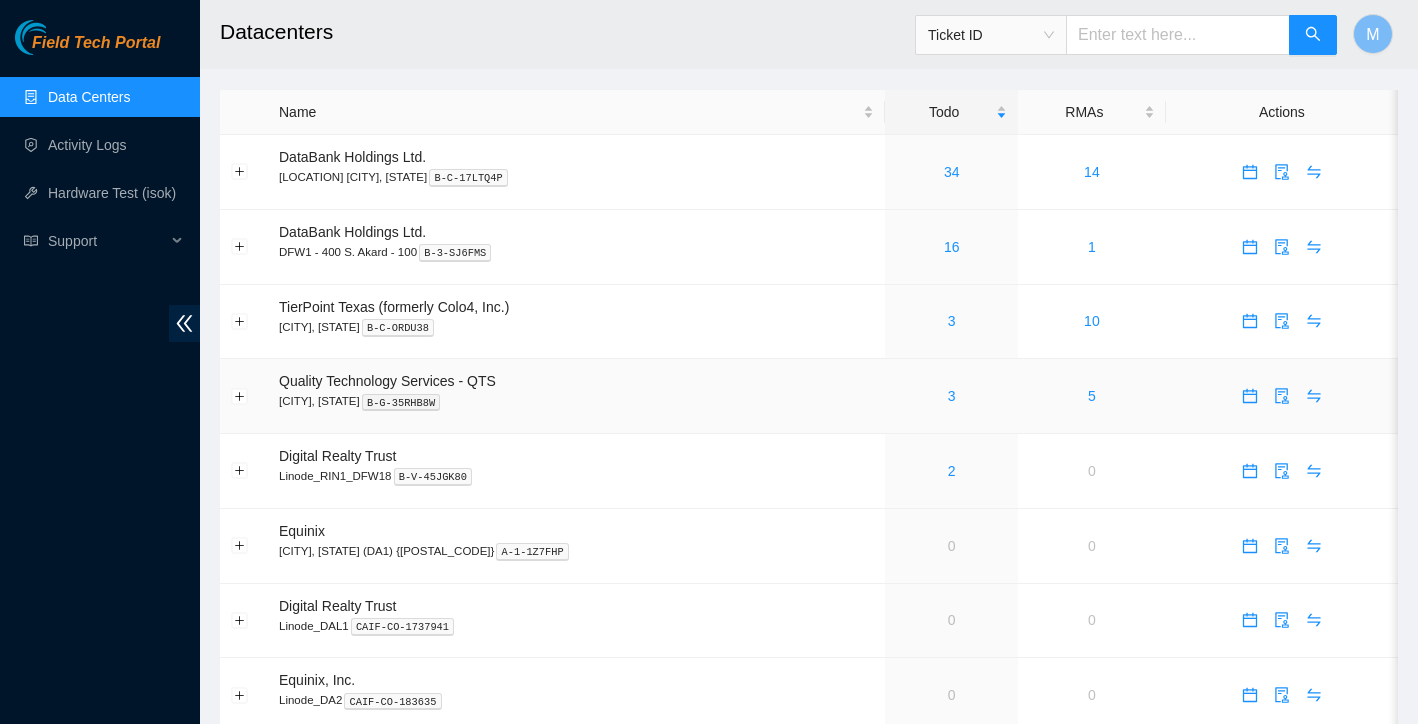 click on "3" at bounding box center (951, 396) 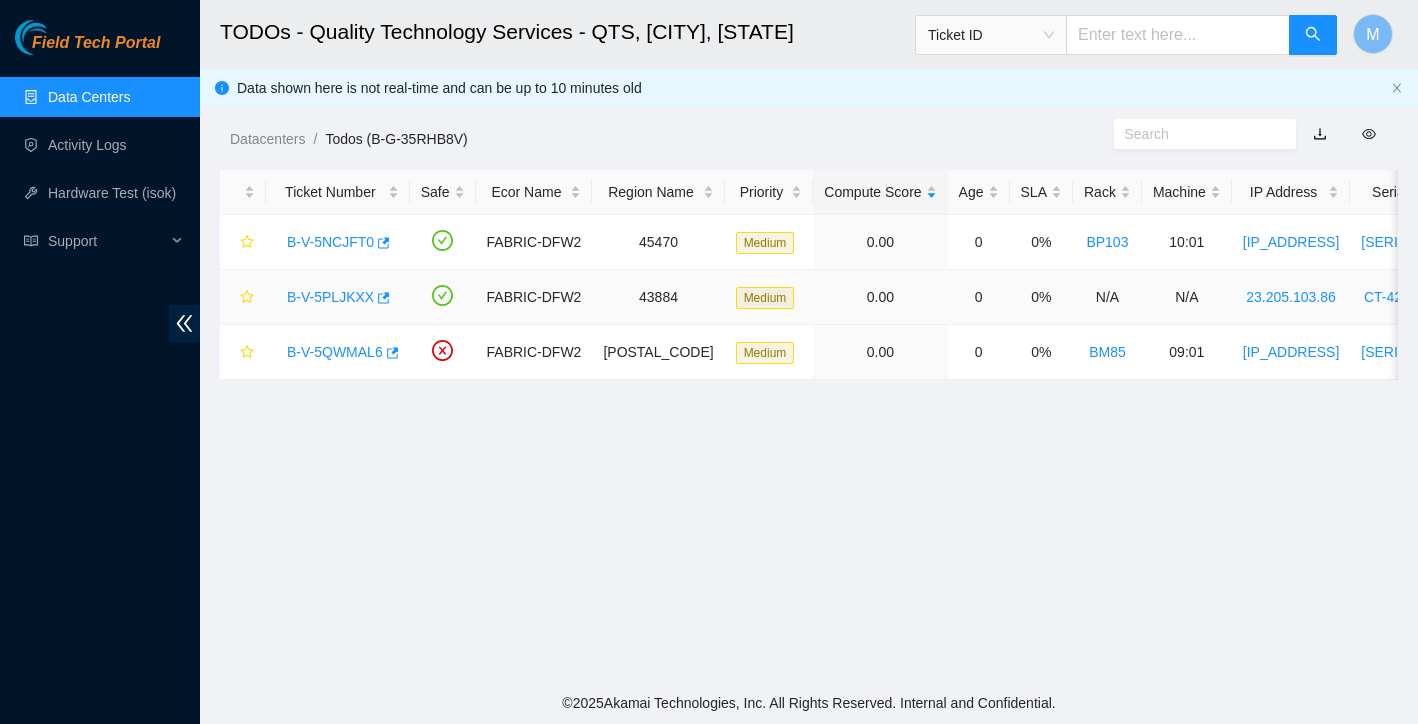 click on "B-V-5PLJKXX" at bounding box center (330, 297) 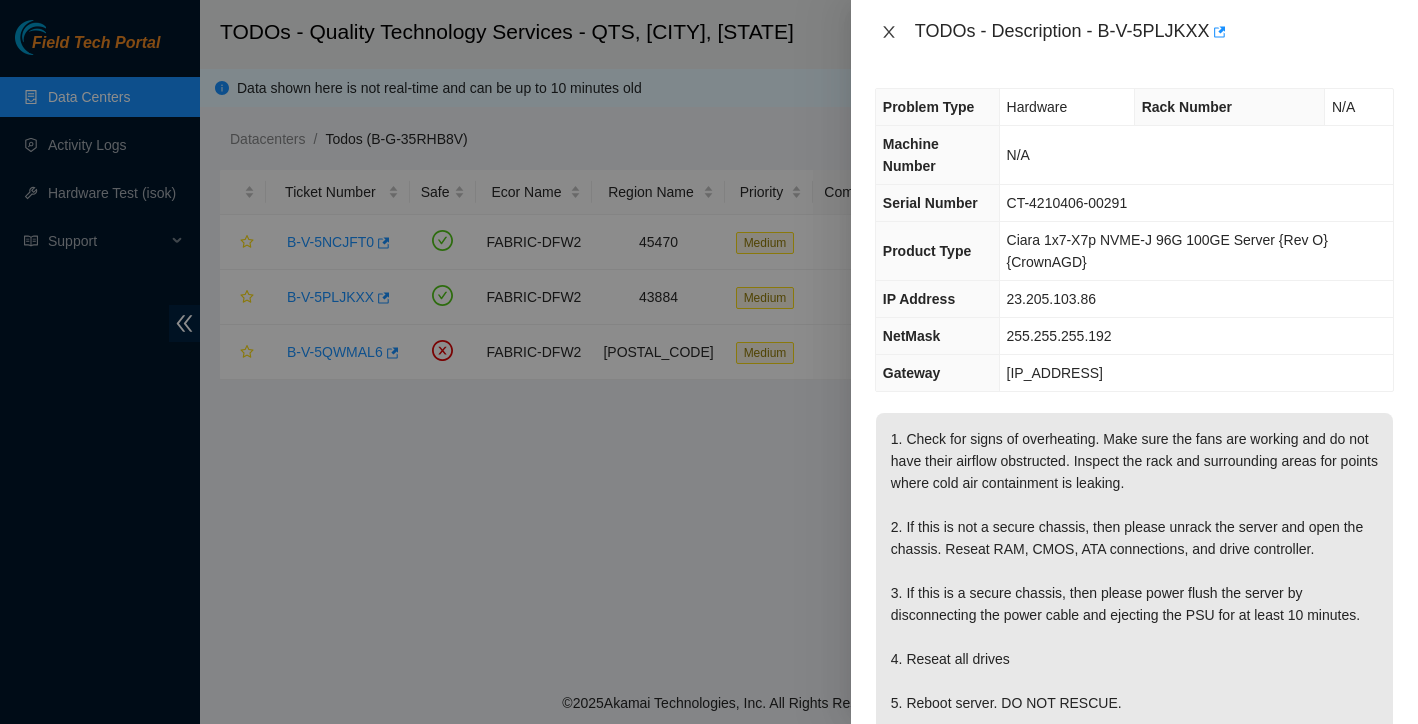 click 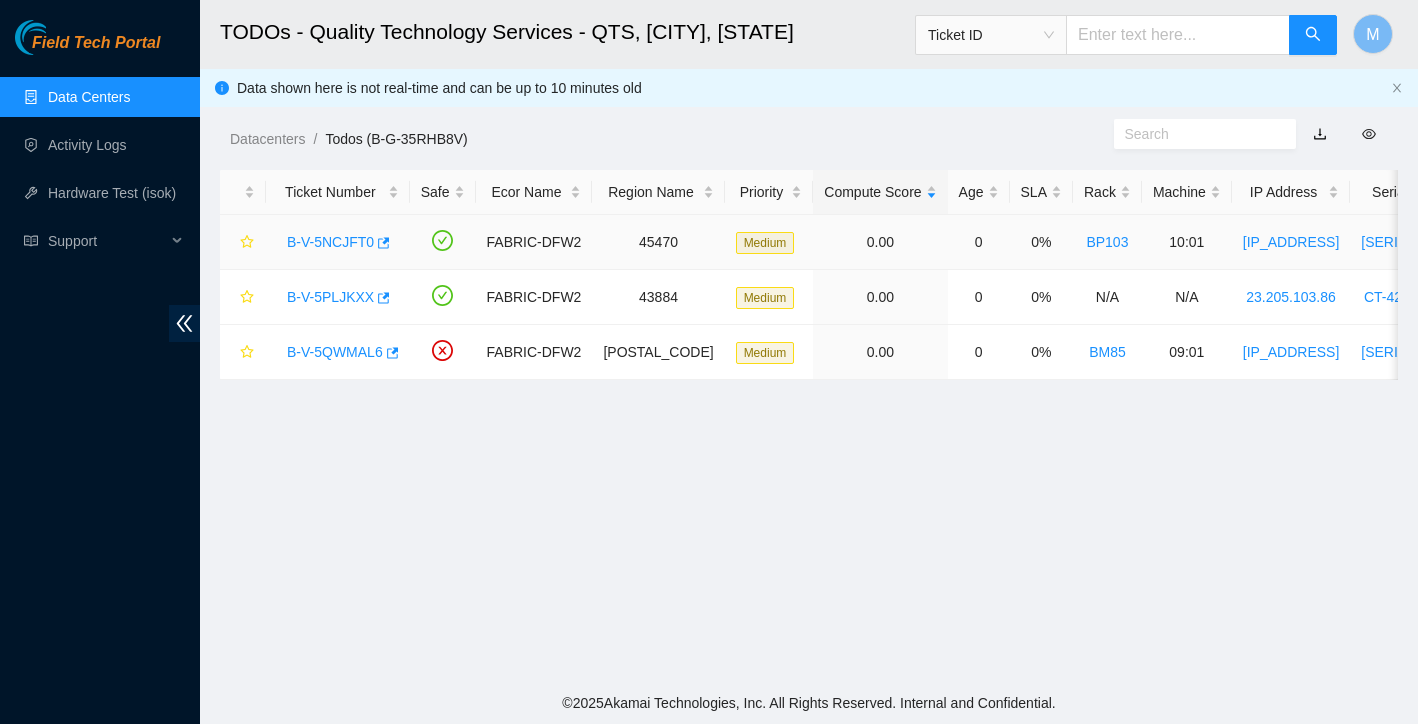 click on "B-V-5NCJFT0" at bounding box center (330, 242) 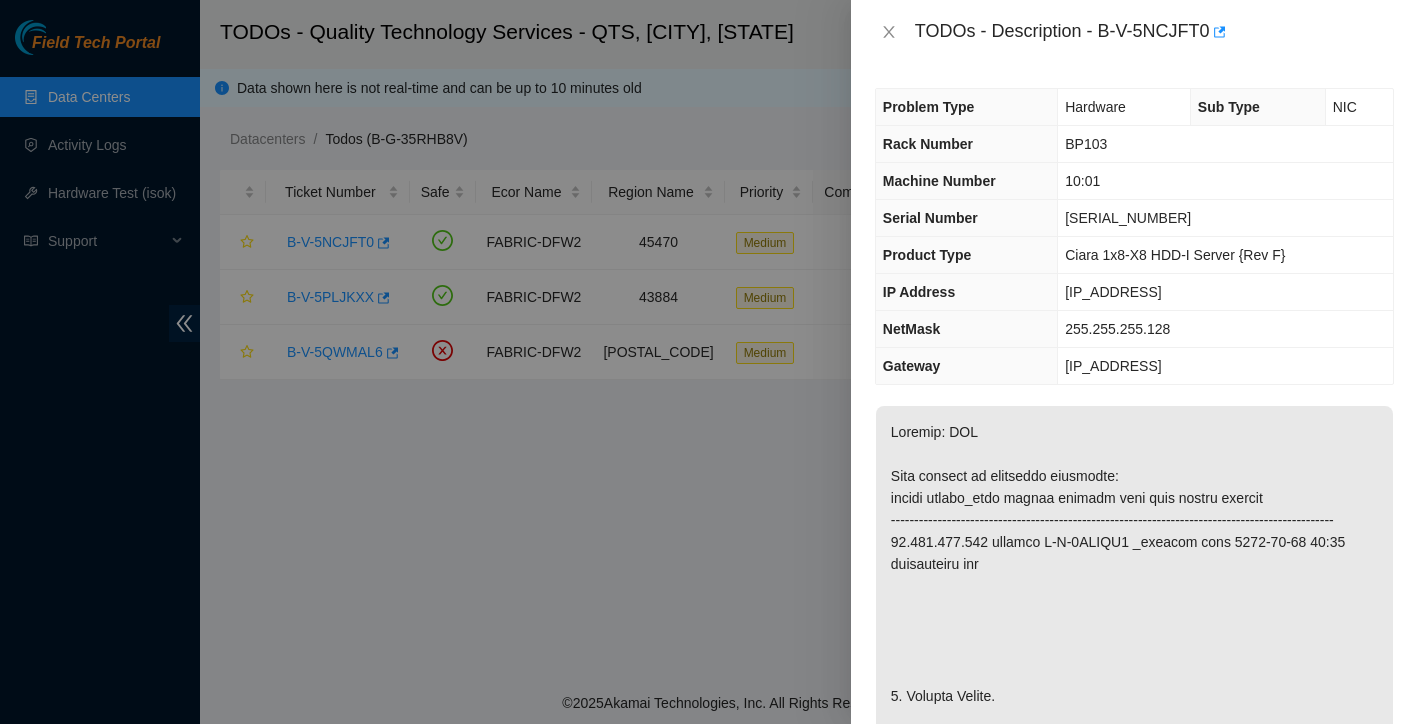 scroll, scrollTop: 171, scrollLeft: 0, axis: vertical 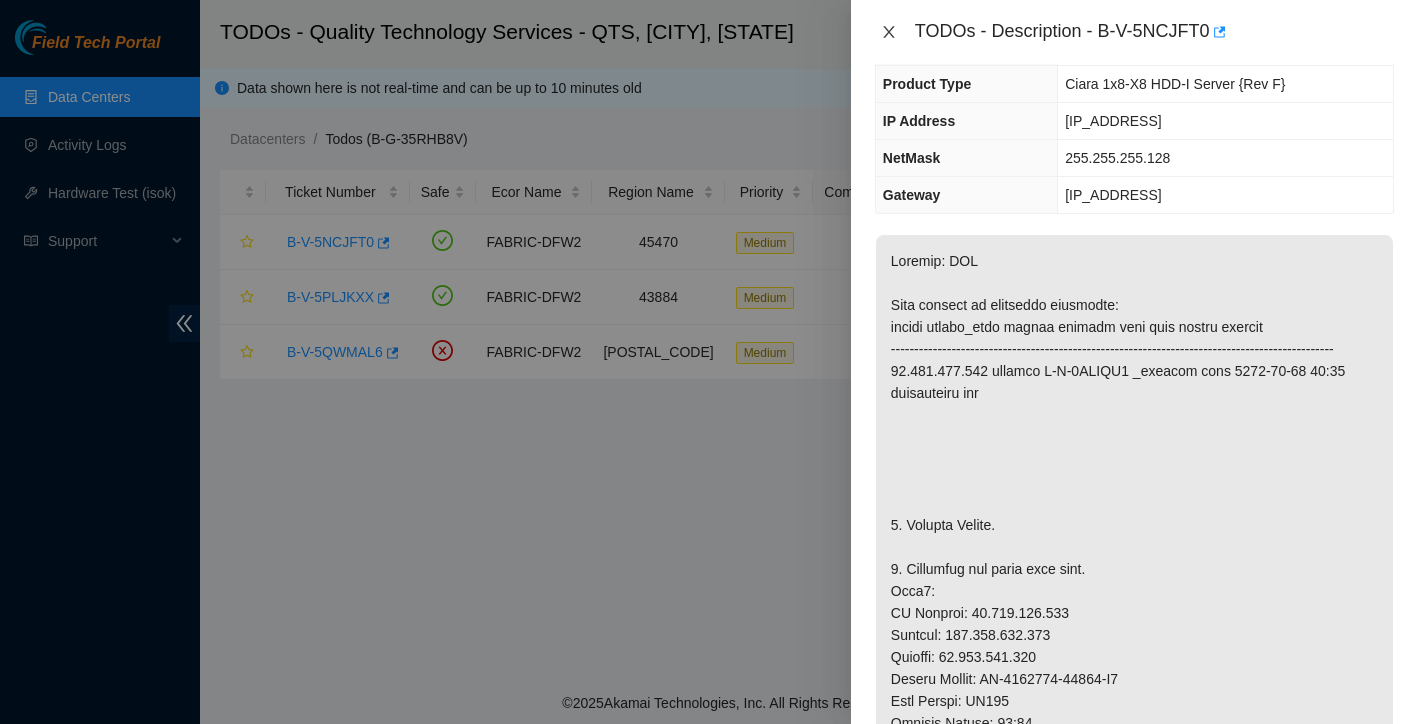 click 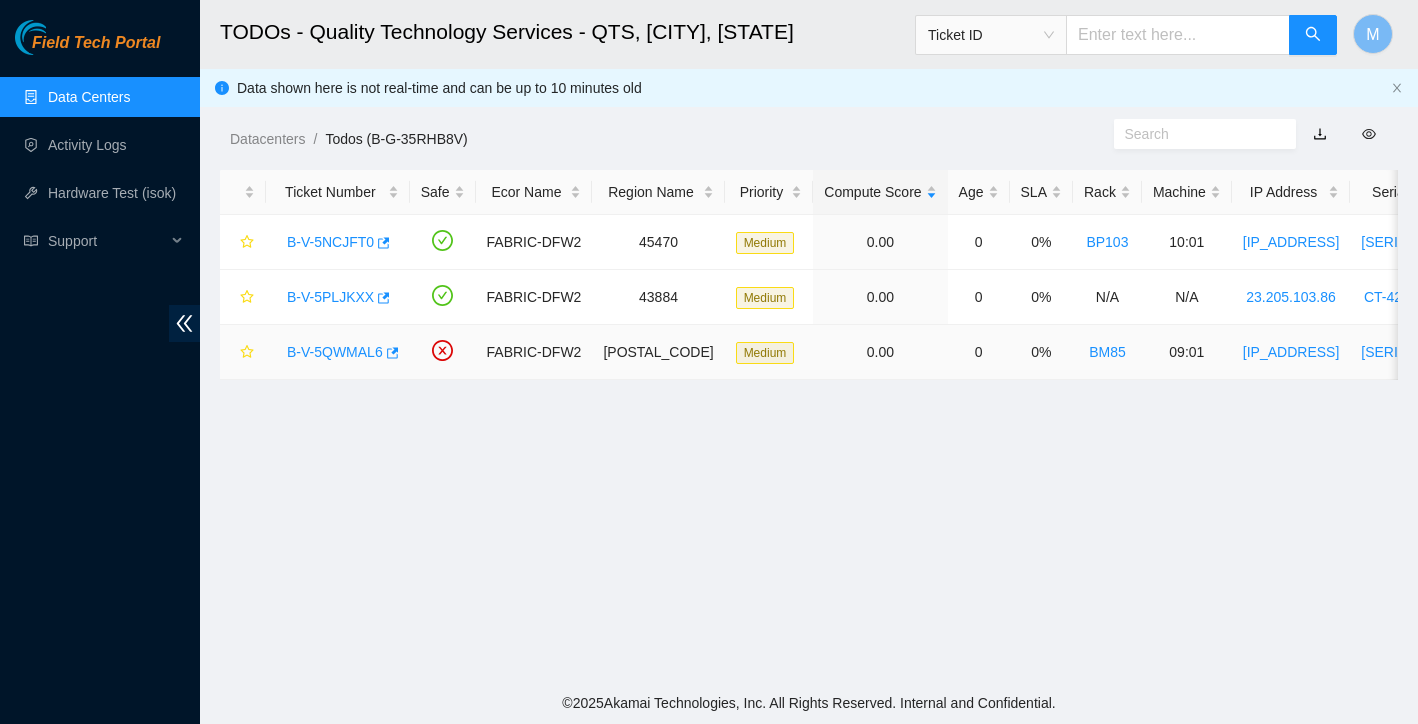 click on "B-V-5QWMAL6" at bounding box center [335, 352] 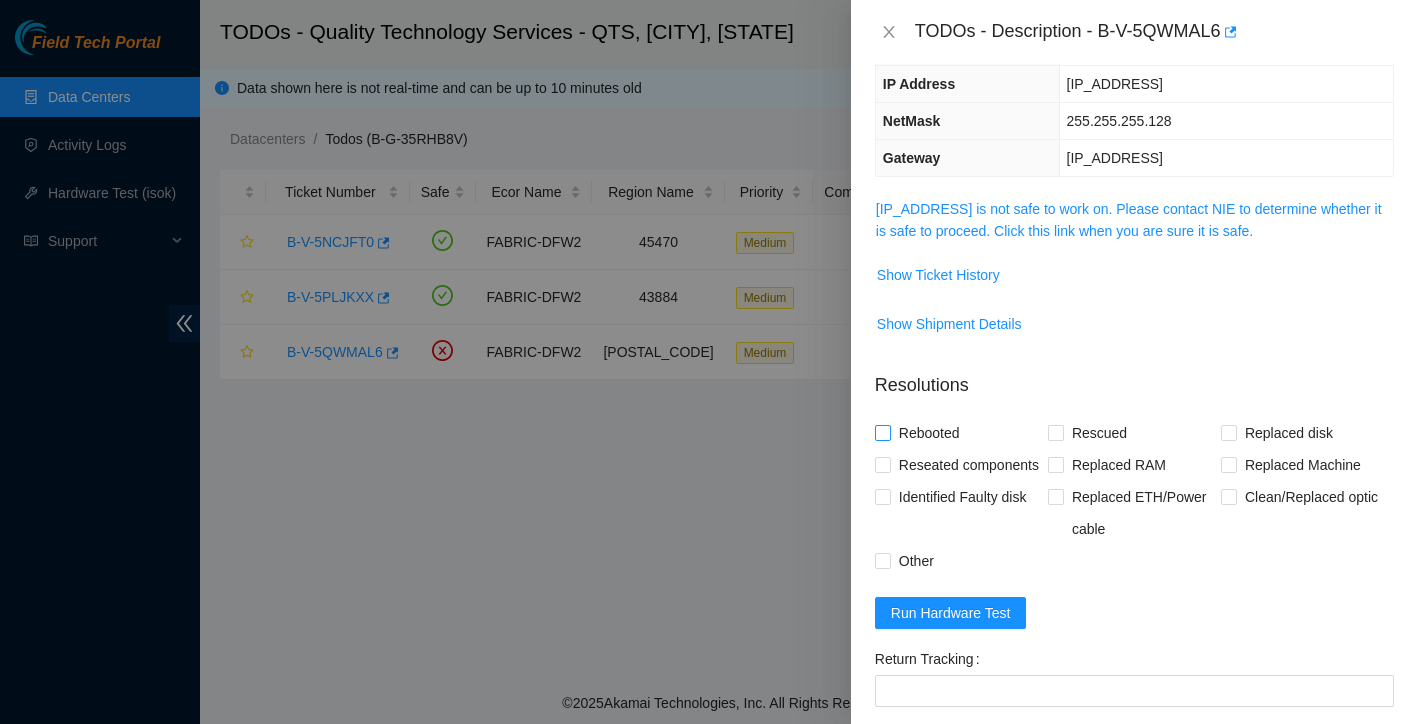 scroll, scrollTop: 188, scrollLeft: 0, axis: vertical 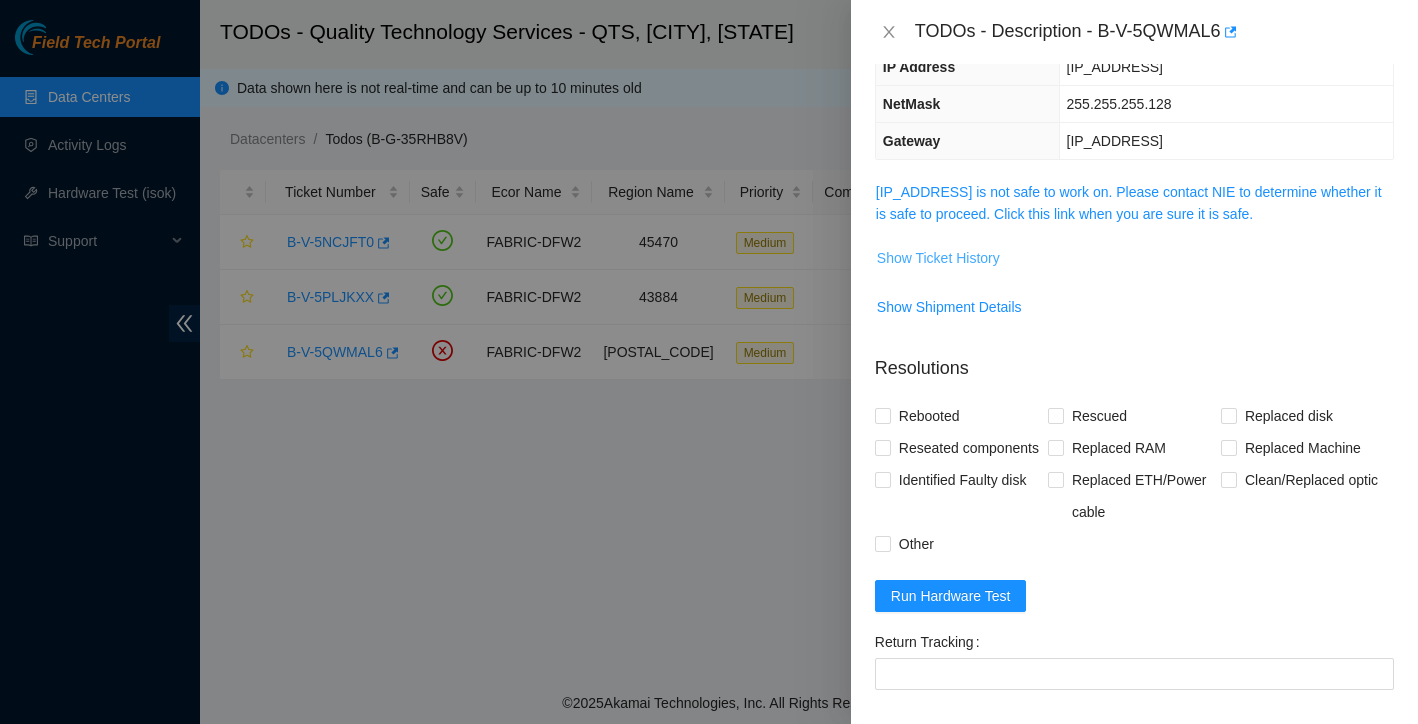 click on "Show Ticket History" at bounding box center (938, 258) 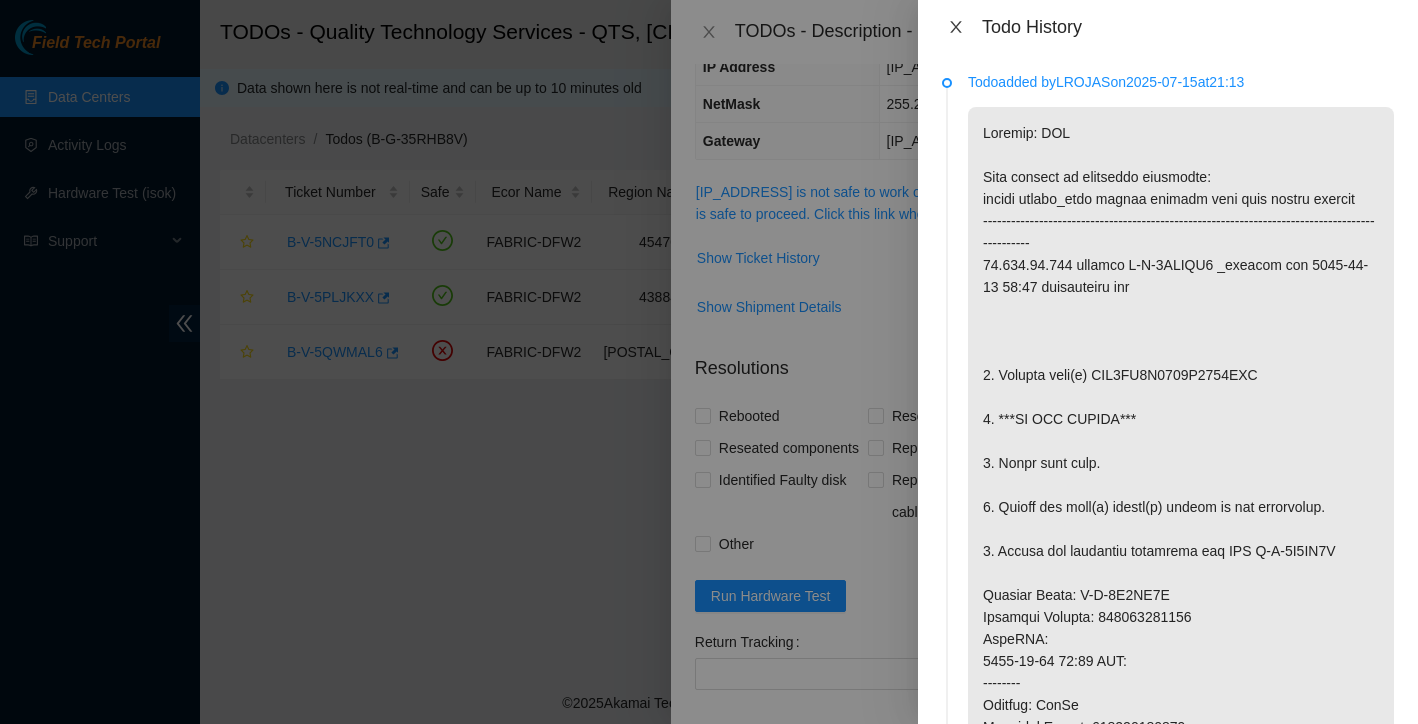 click at bounding box center [956, 27] 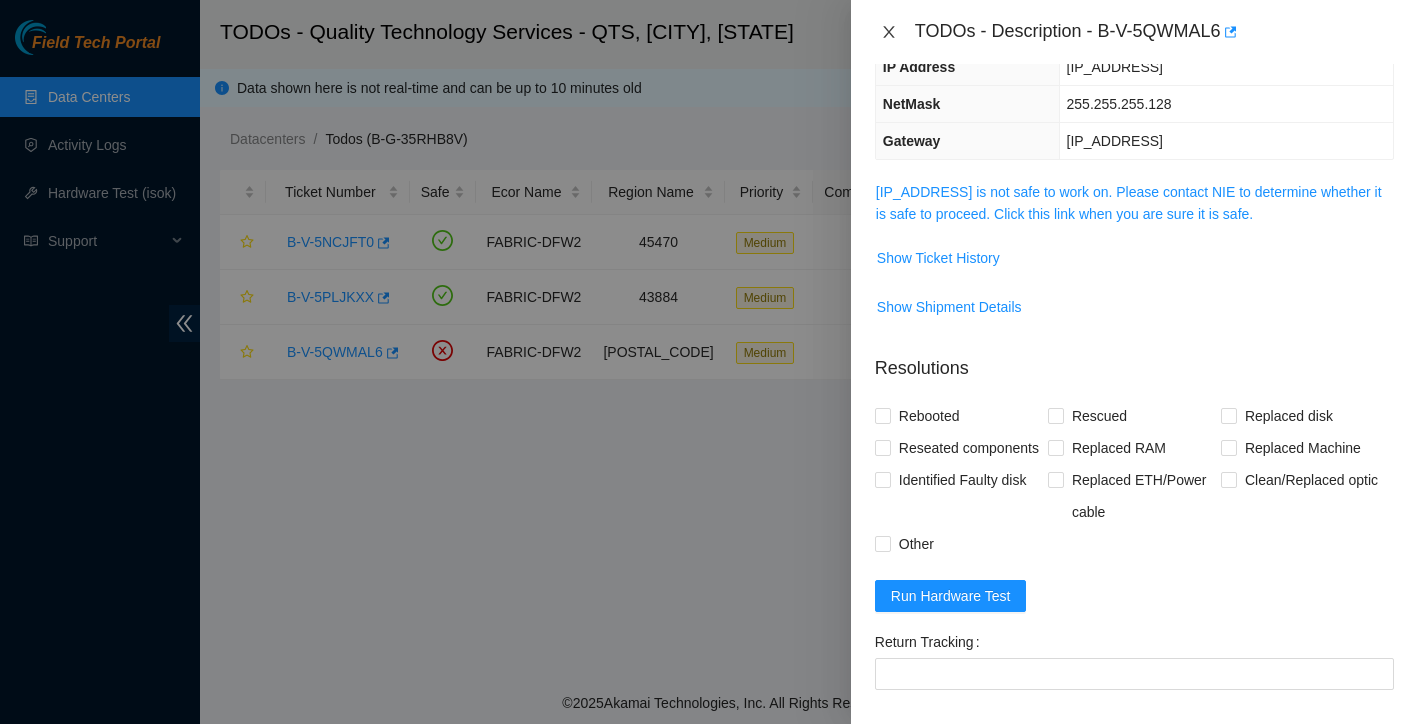 click 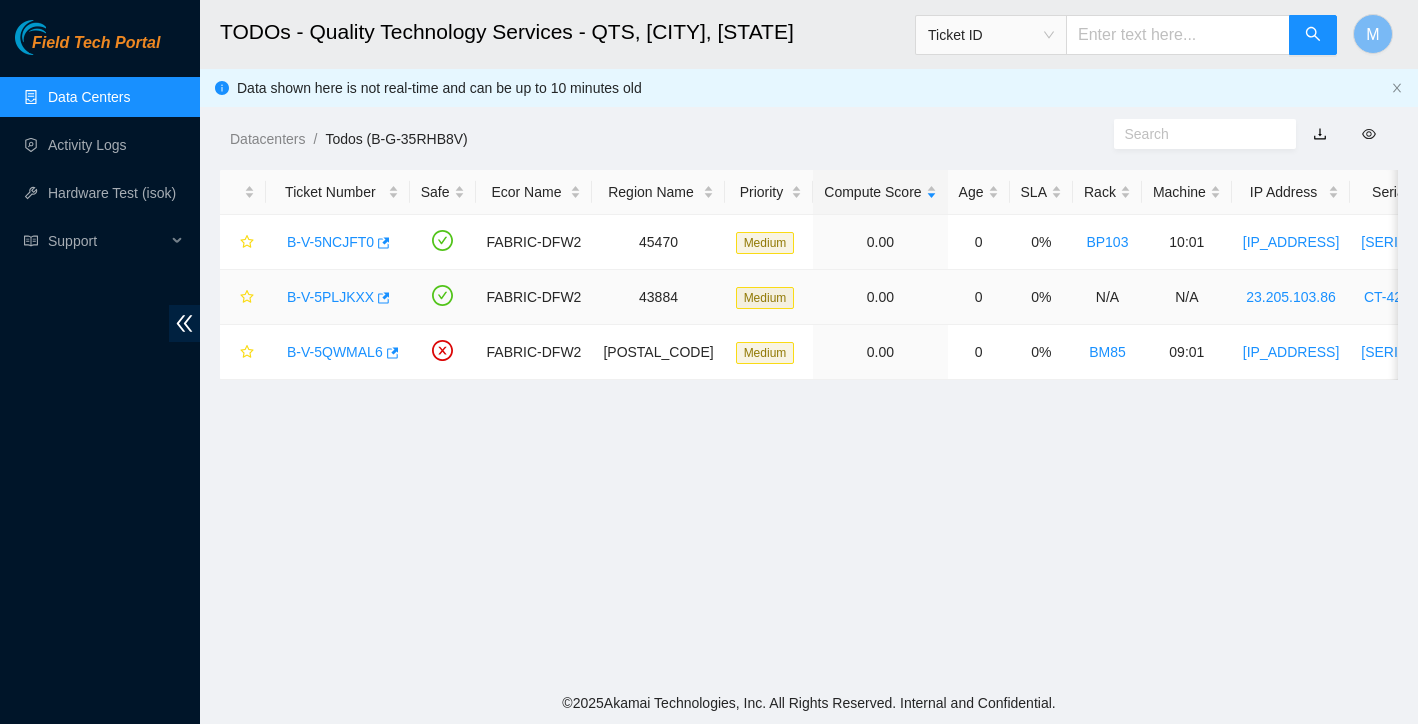click on "B-V-5PLJKXX" at bounding box center [330, 297] 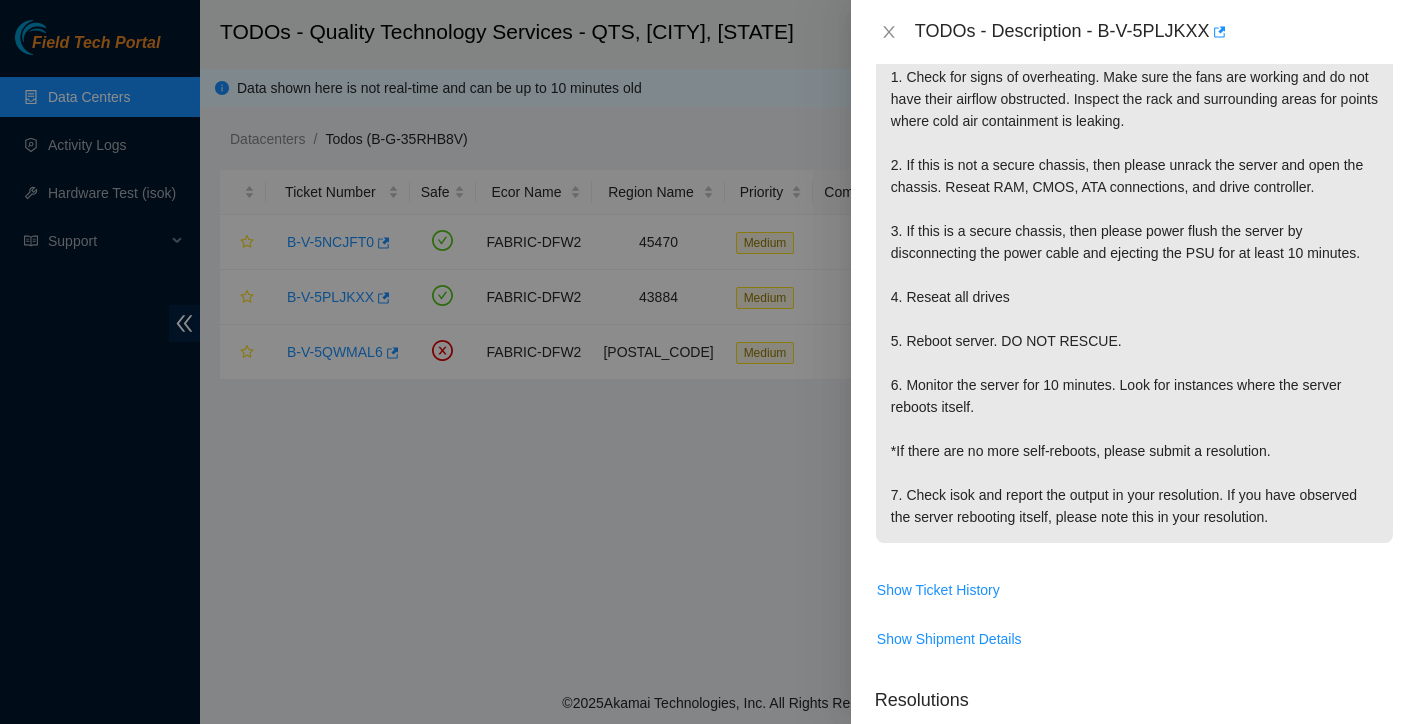 scroll, scrollTop: 626, scrollLeft: 0, axis: vertical 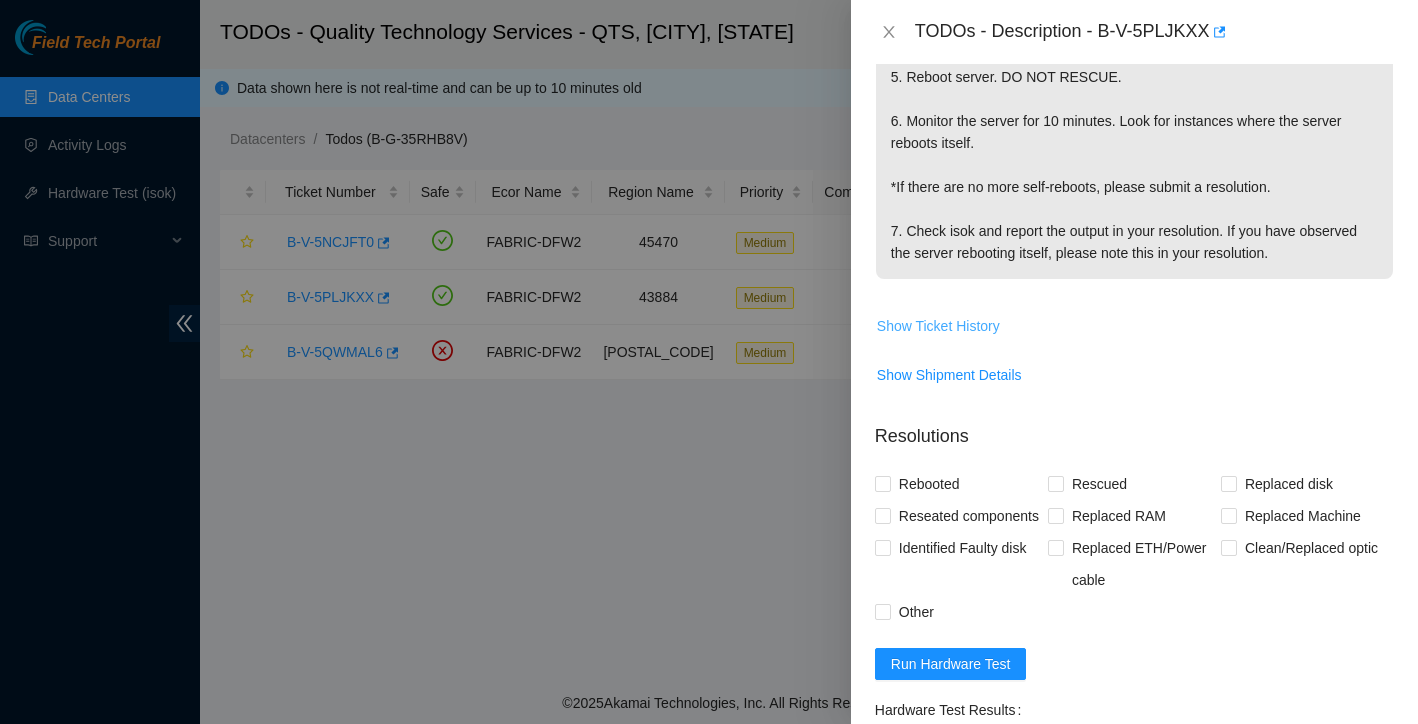 click on "Show Ticket History" at bounding box center (938, 326) 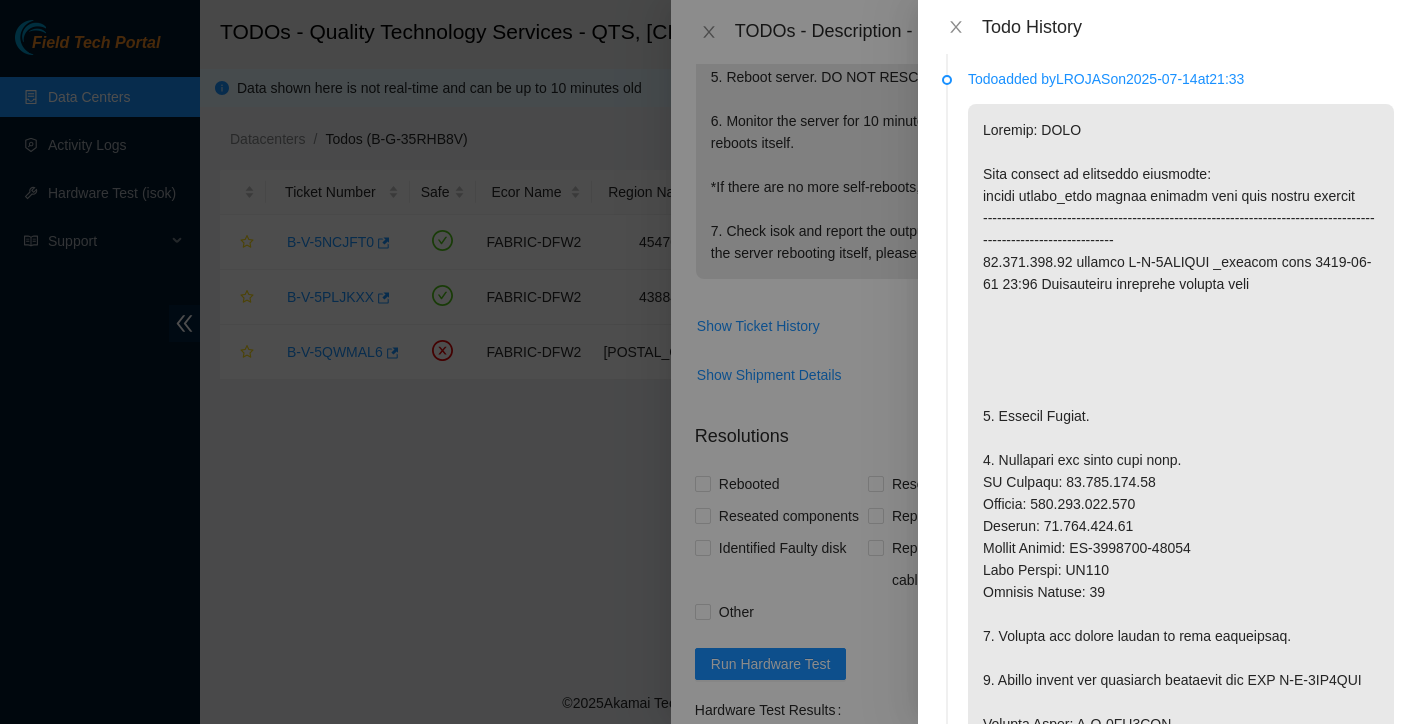 scroll, scrollTop: 1017, scrollLeft: 0, axis: vertical 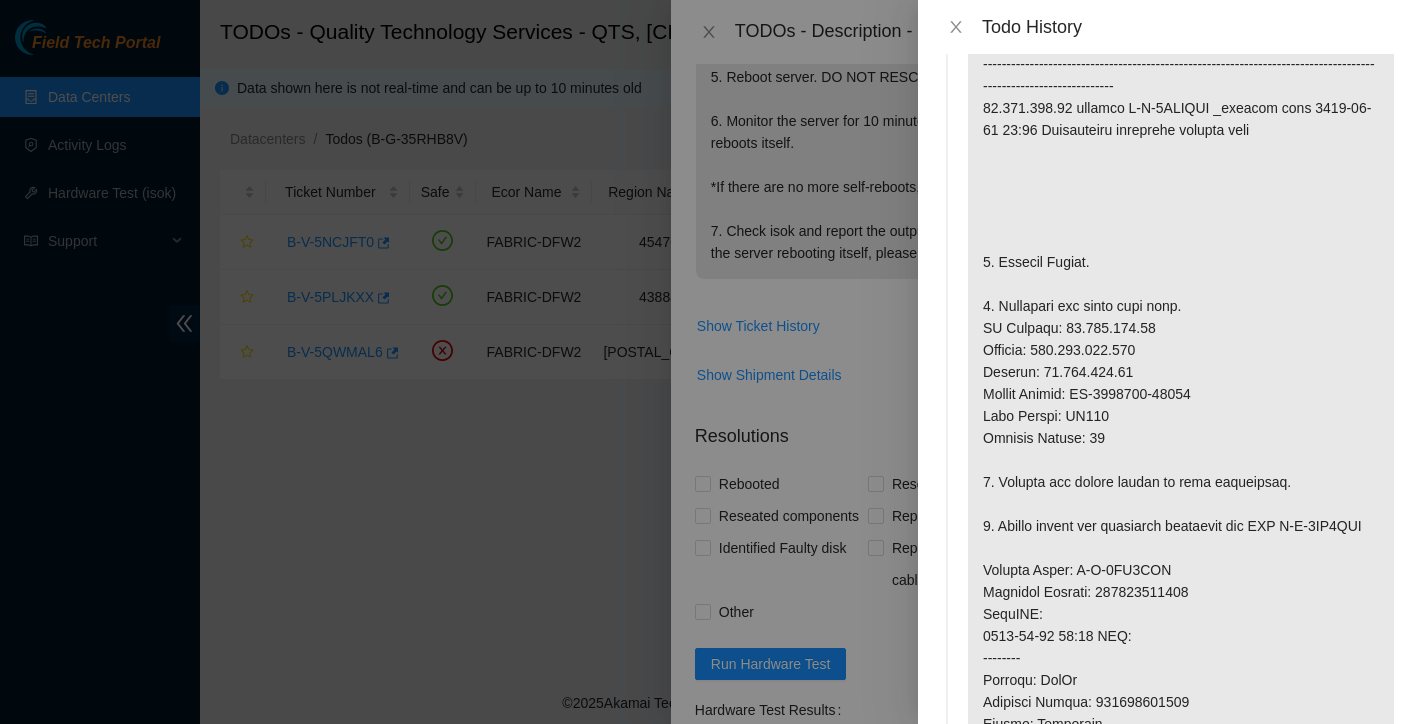 click at bounding box center [709, 362] 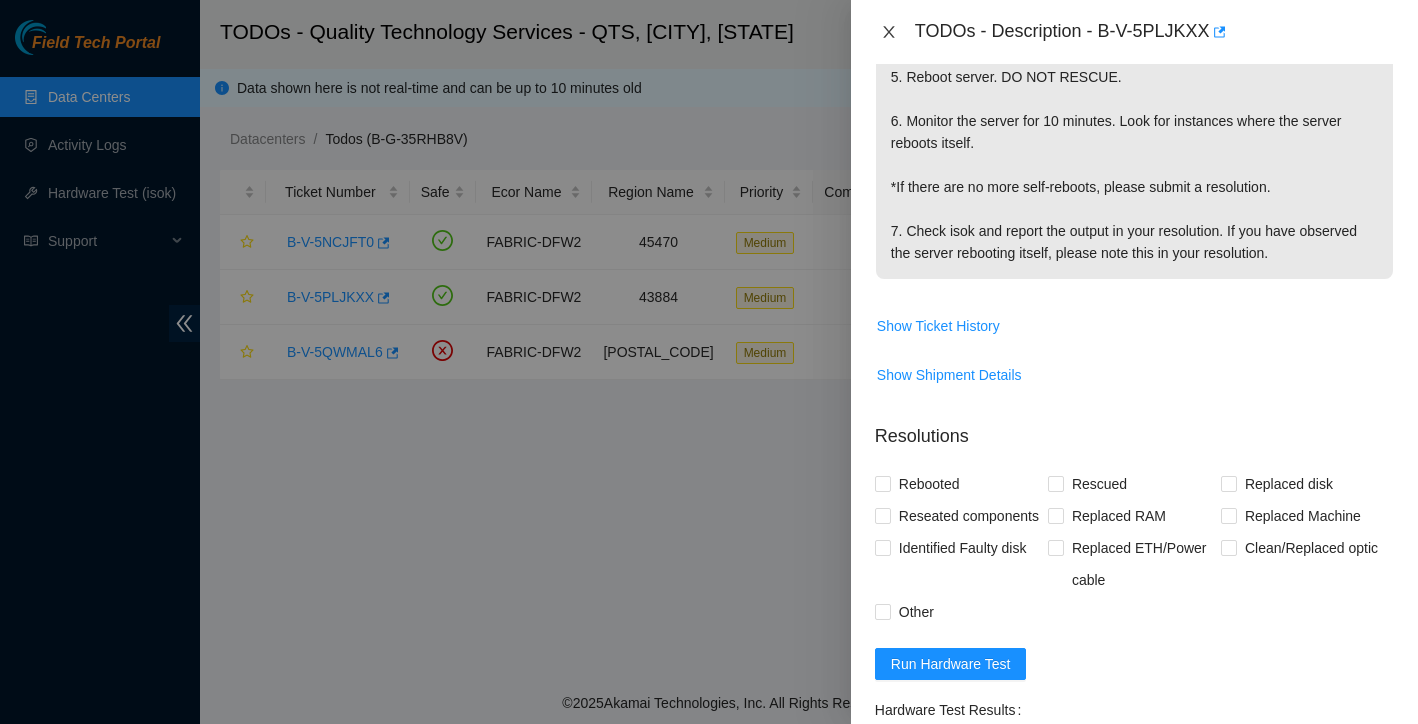 click 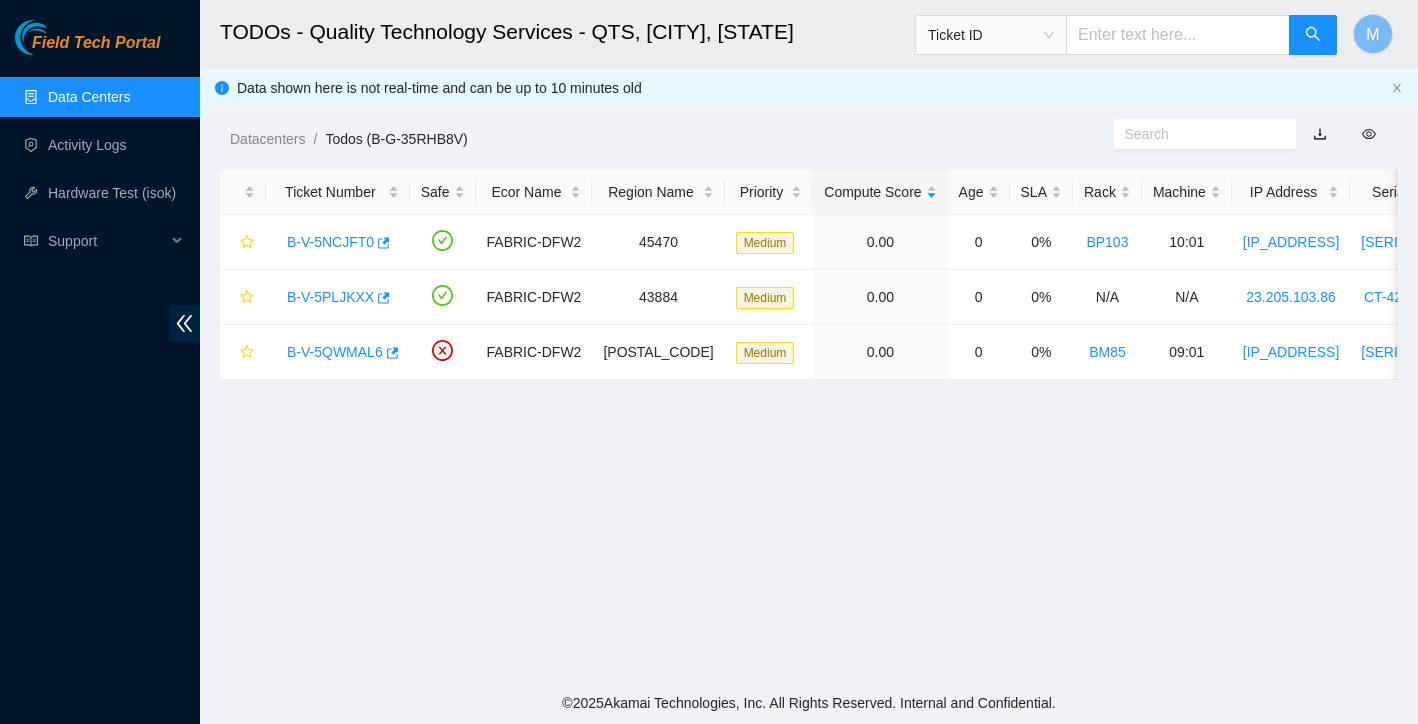 click on "Data Centers" at bounding box center [89, 97] 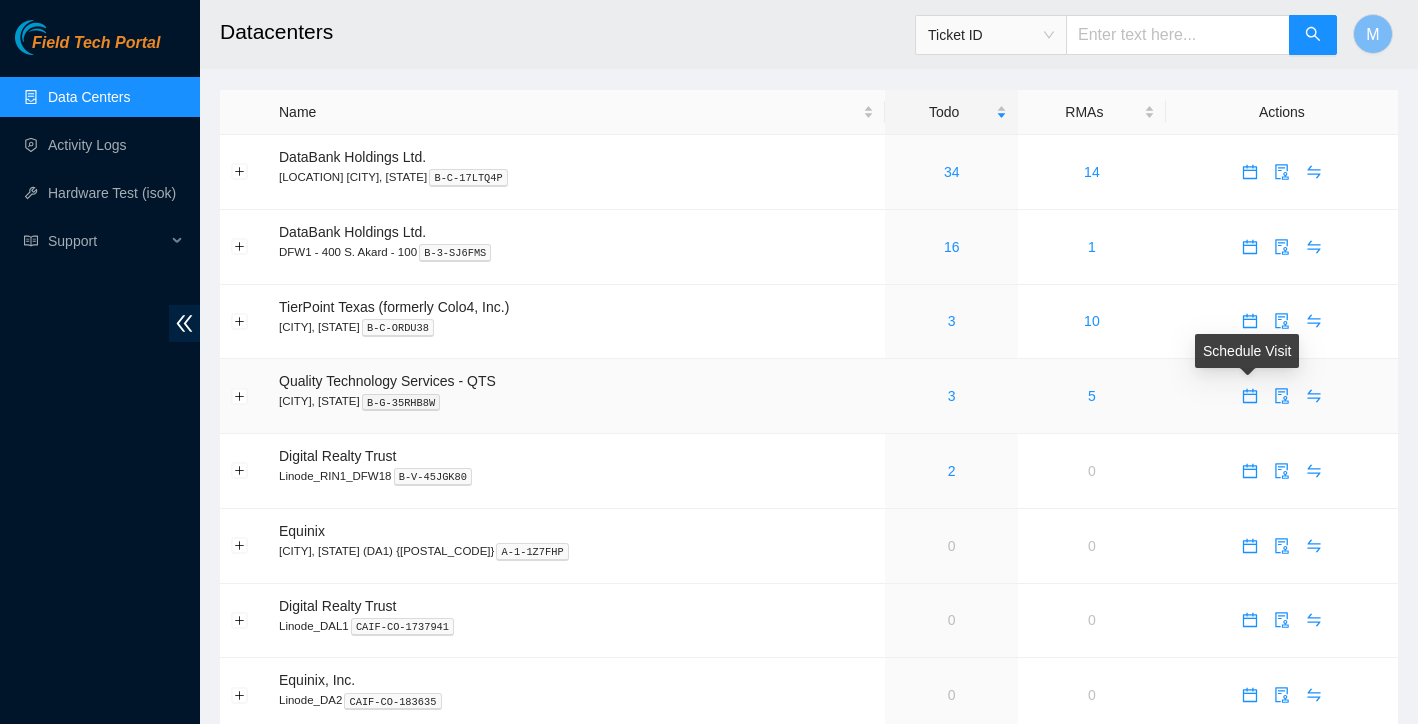 click 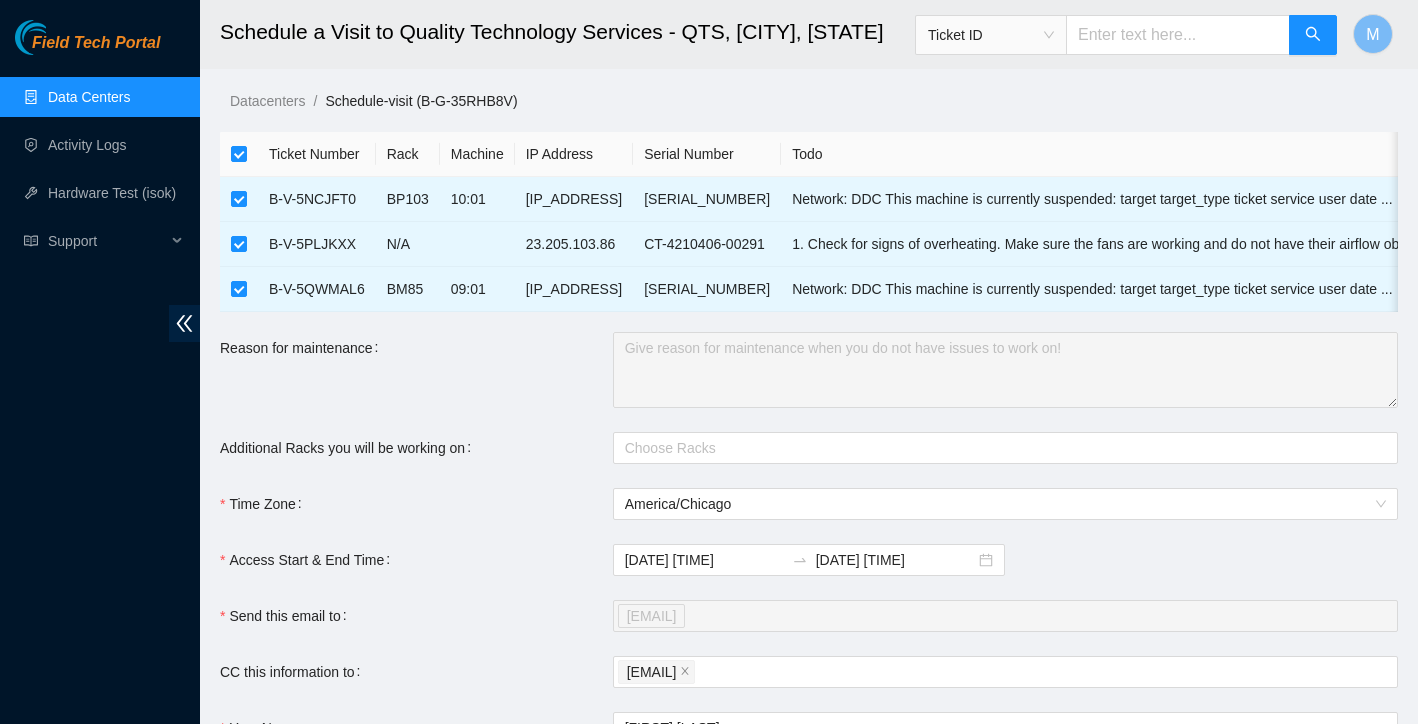 click at bounding box center (239, 154) 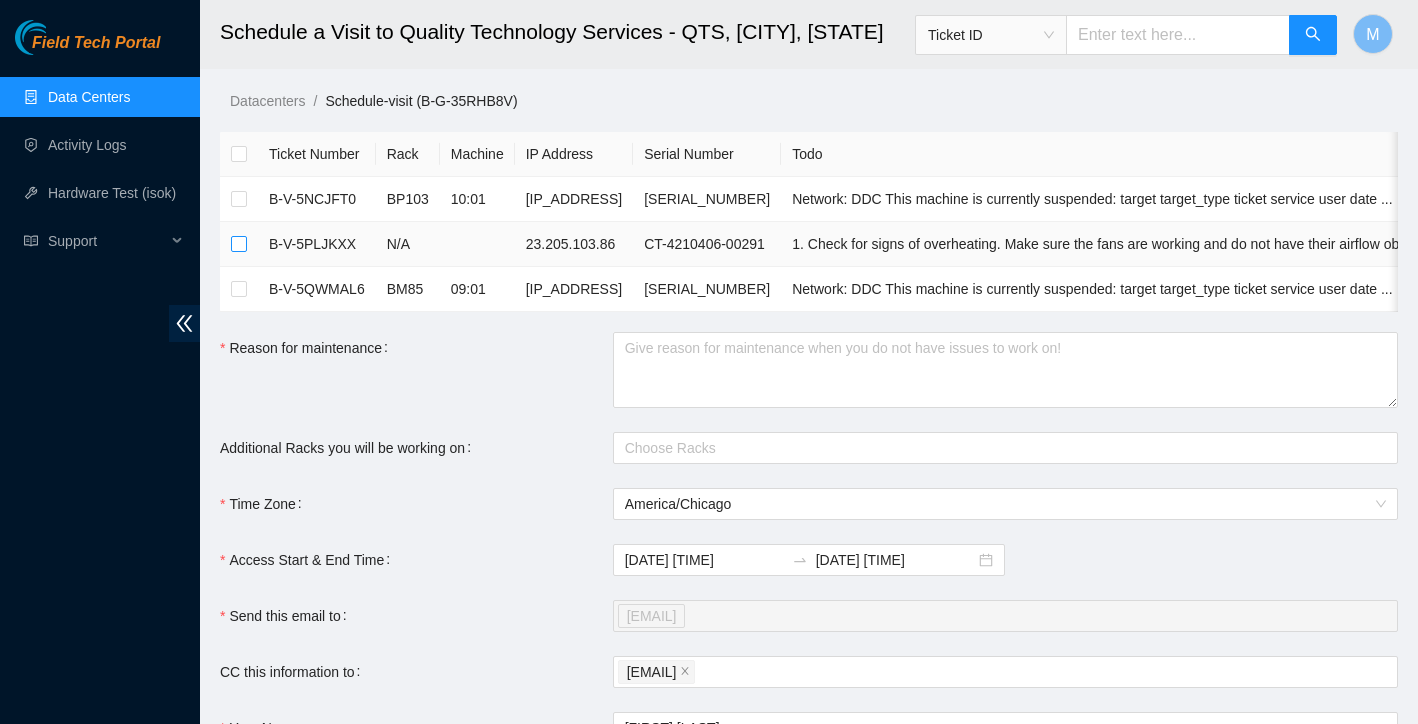 click at bounding box center (239, 244) 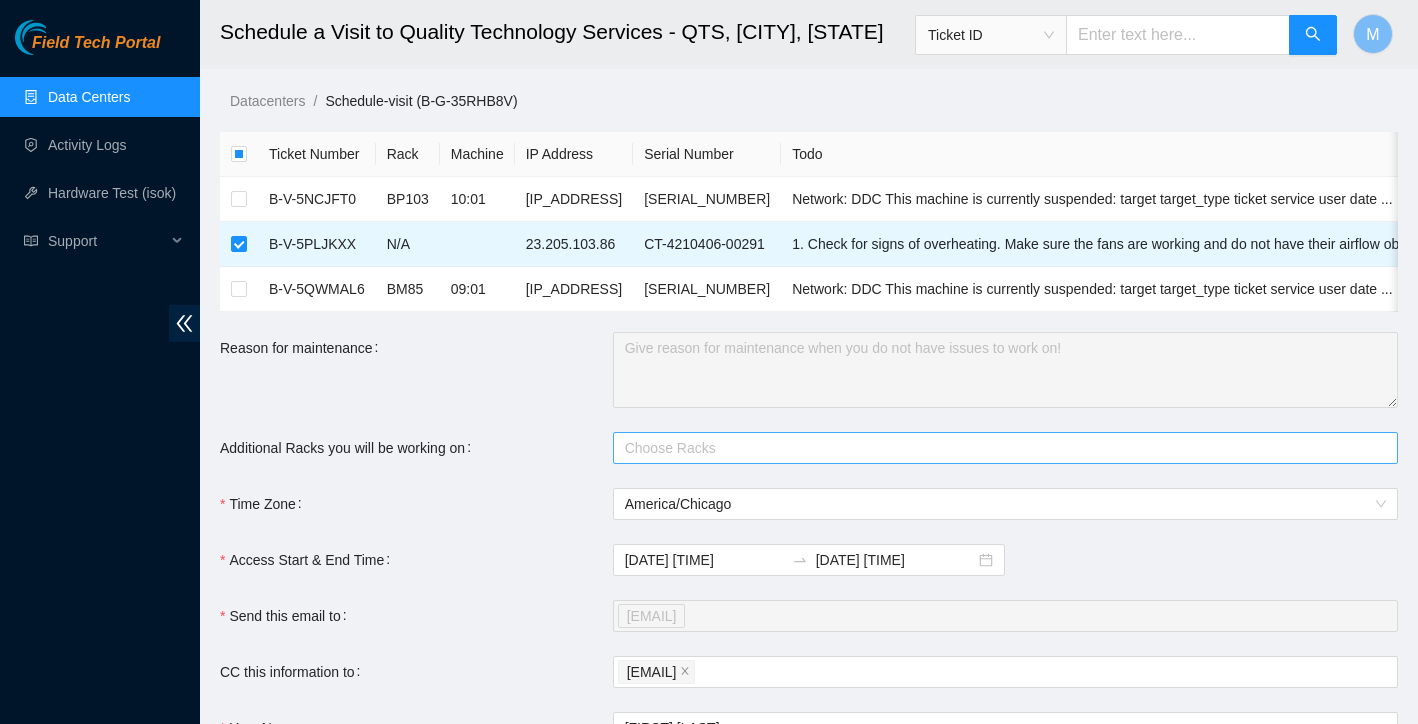 click at bounding box center (995, 448) 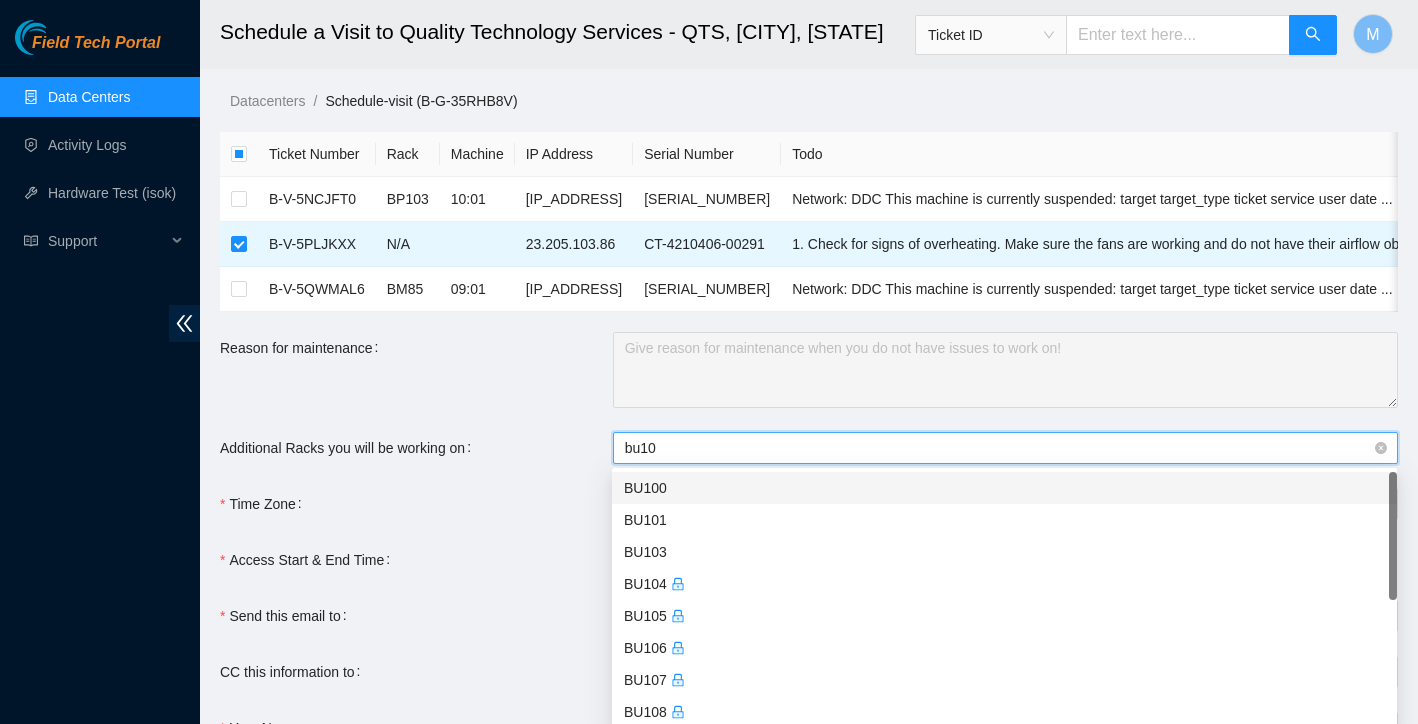 type on "bu109" 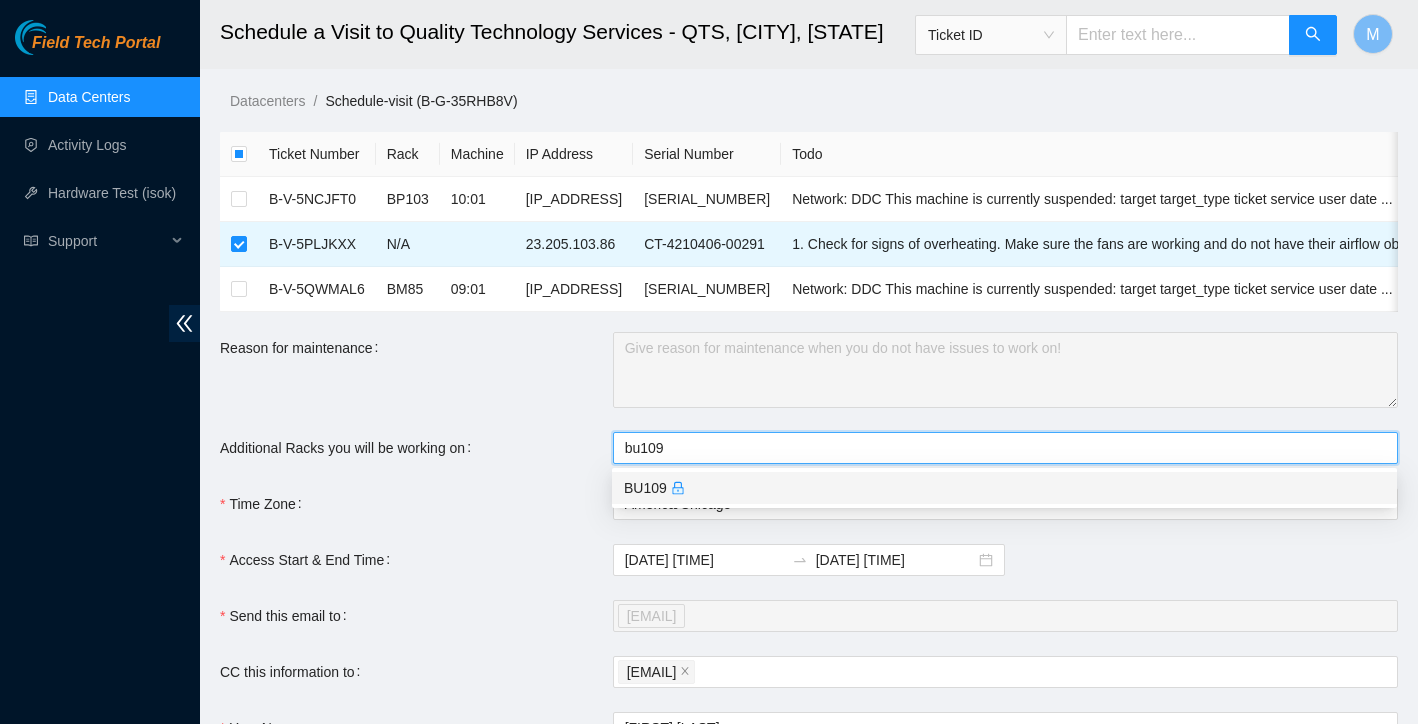 click on "BU109" at bounding box center (1004, 488) 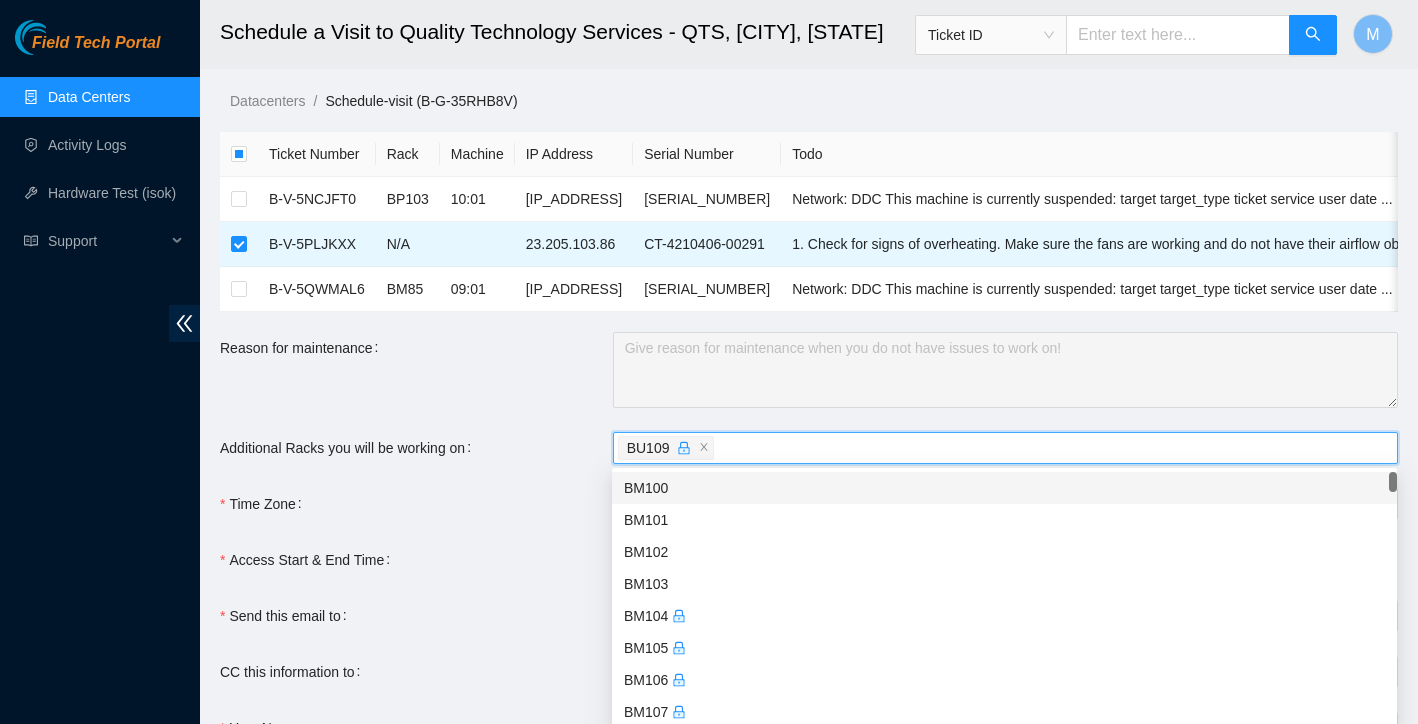 click on "Time Zone" at bounding box center [416, 504] 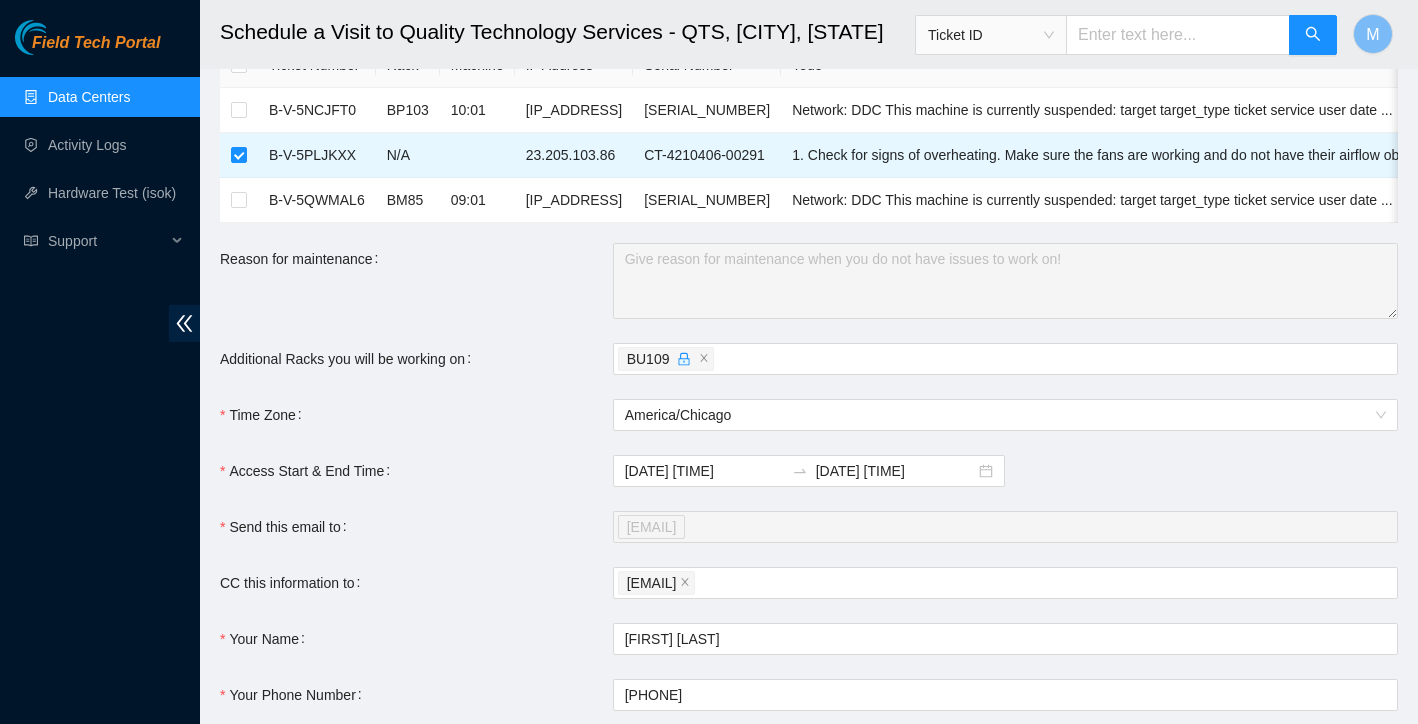 scroll, scrollTop: 90, scrollLeft: 0, axis: vertical 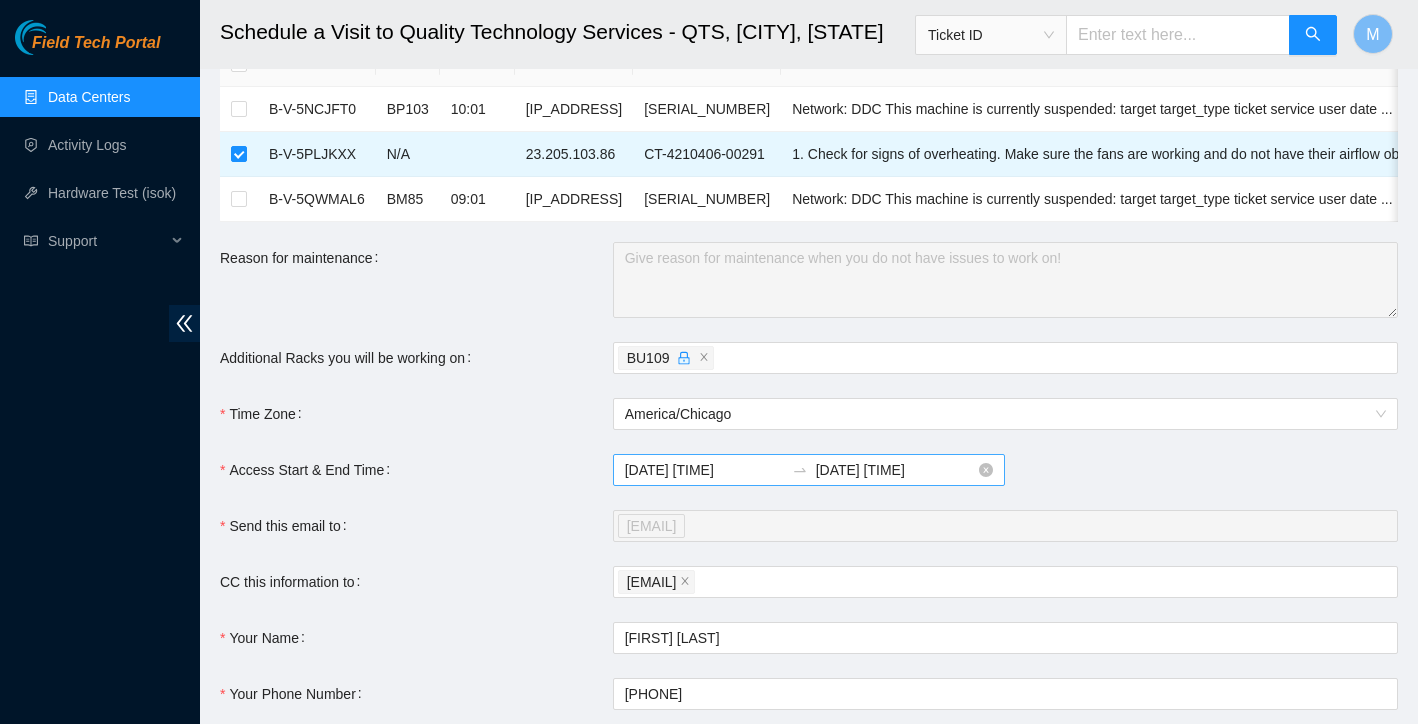 click on "2025-07-17 07:17" at bounding box center (895, 470) 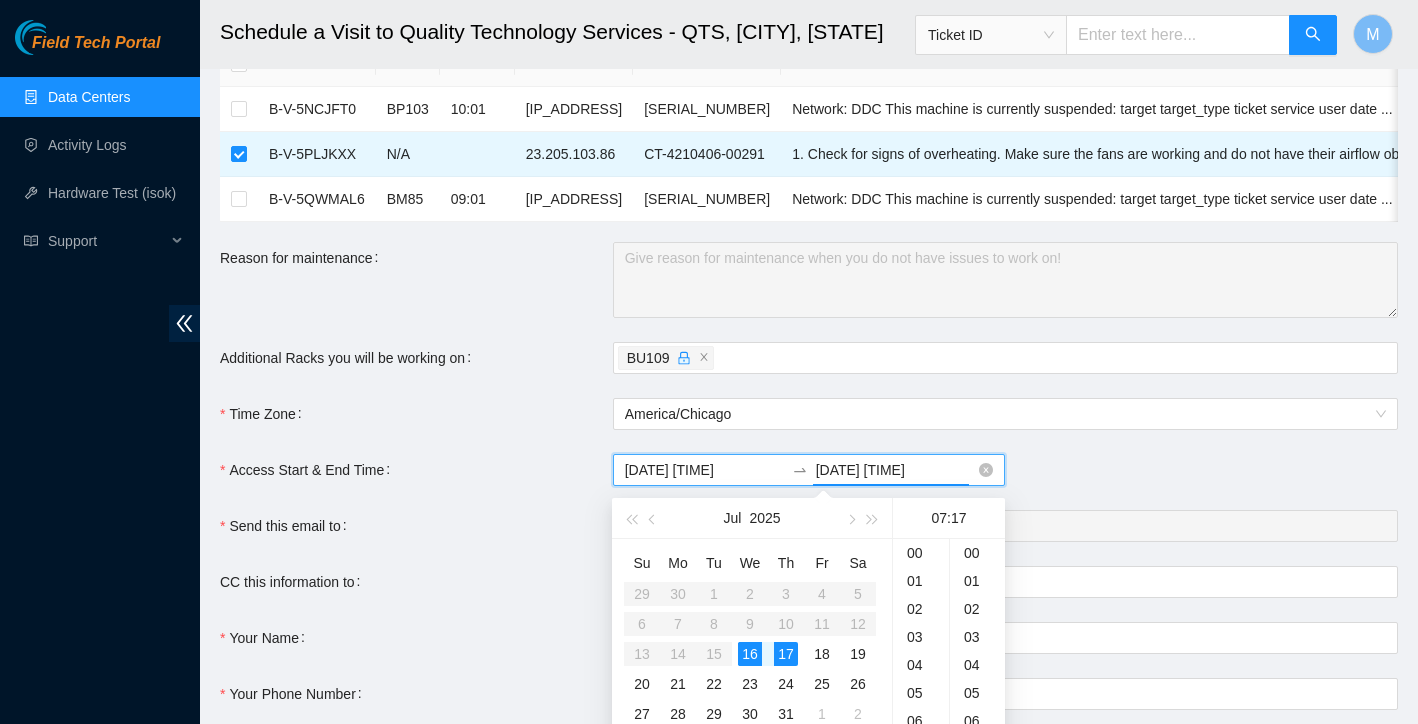 scroll, scrollTop: 196, scrollLeft: 0, axis: vertical 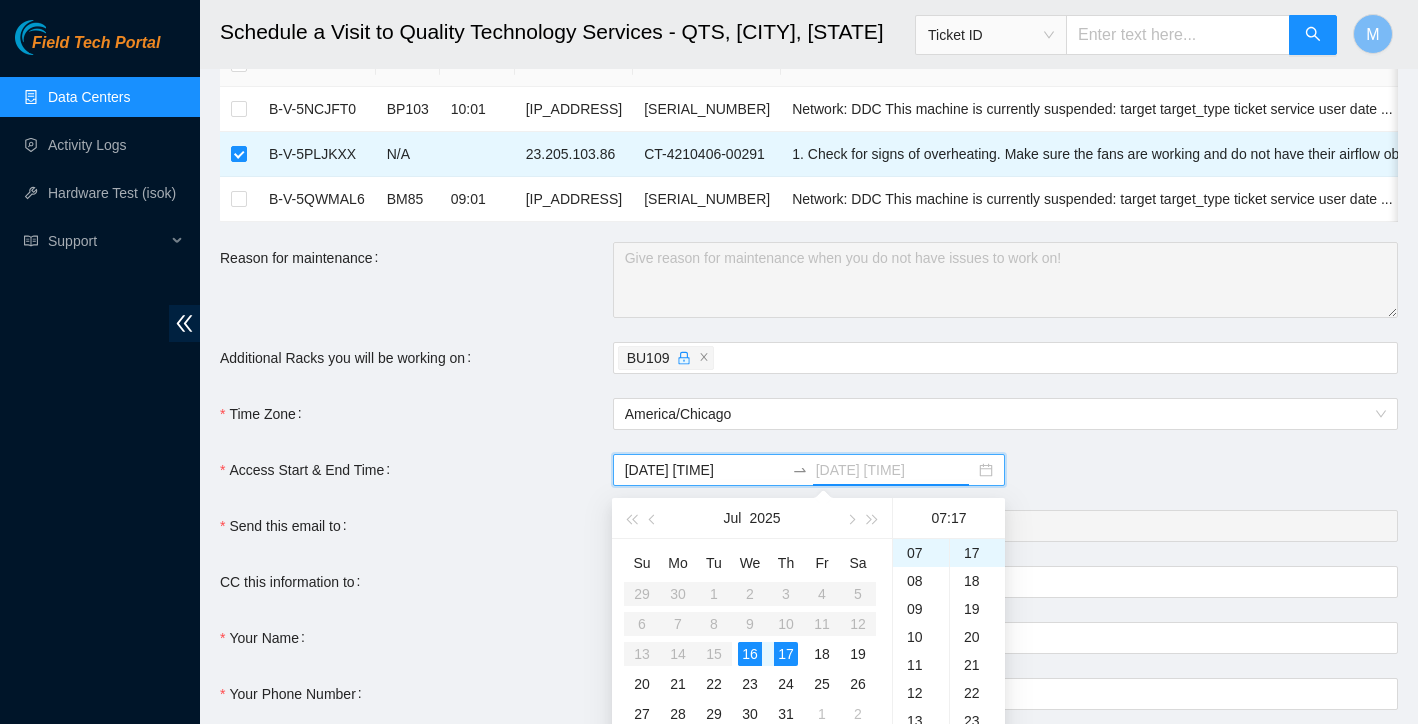 click on "16" at bounding box center [750, 654] 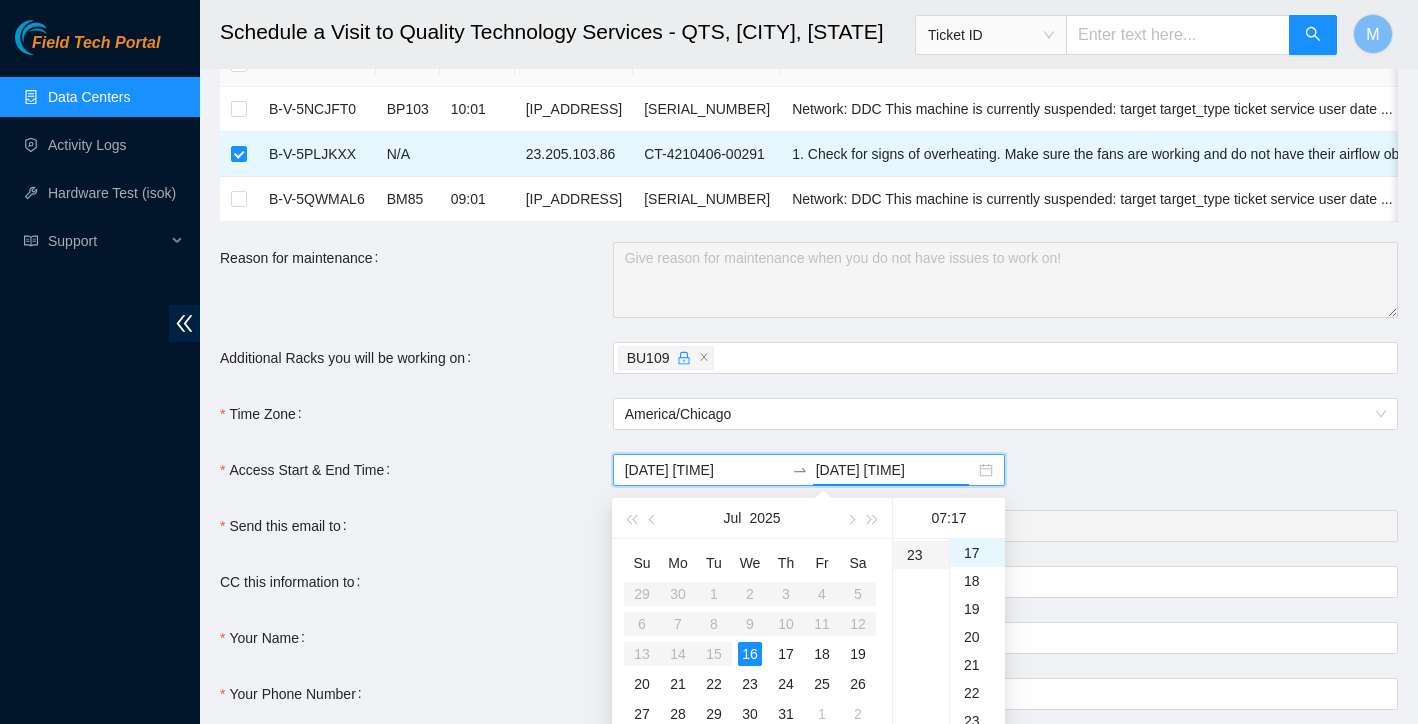 scroll, scrollTop: 642, scrollLeft: 0, axis: vertical 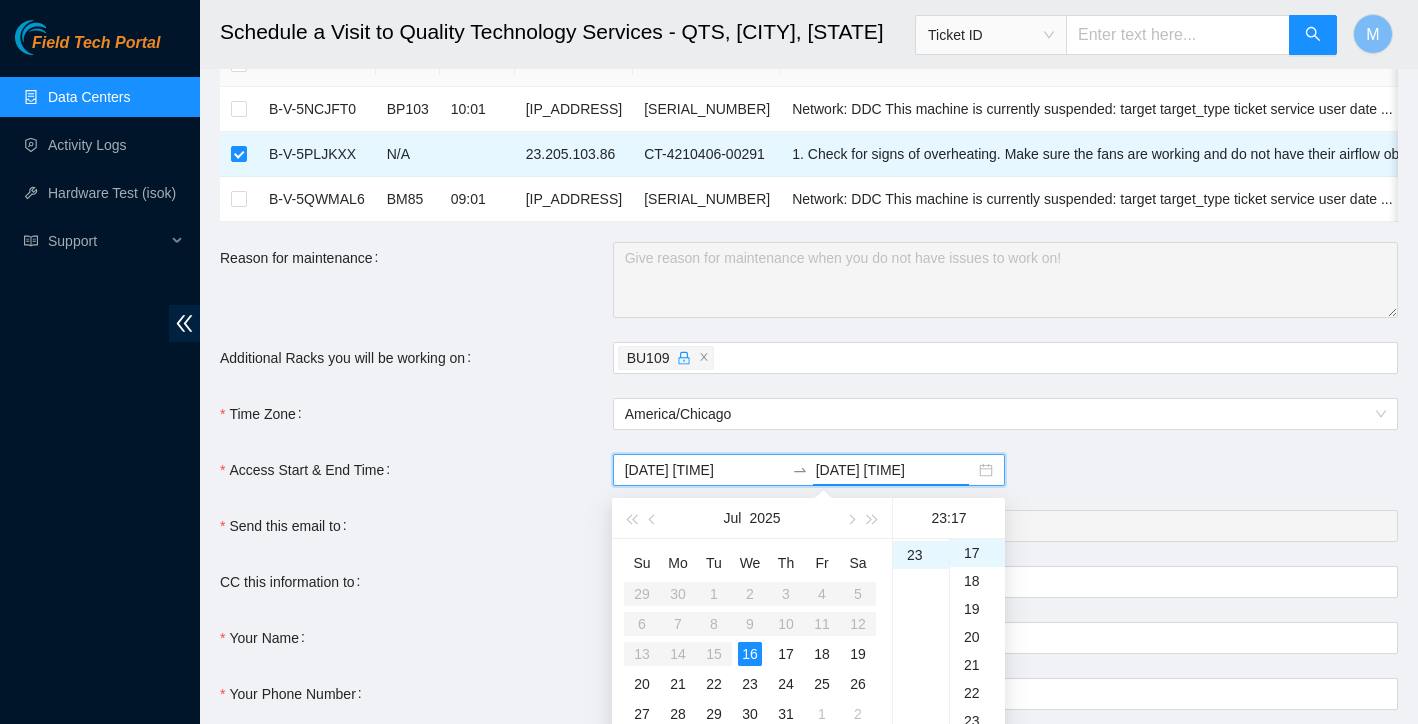 click on "2025-07-16 07:18 2025-07-17 07:17" at bounding box center (1005, 470) 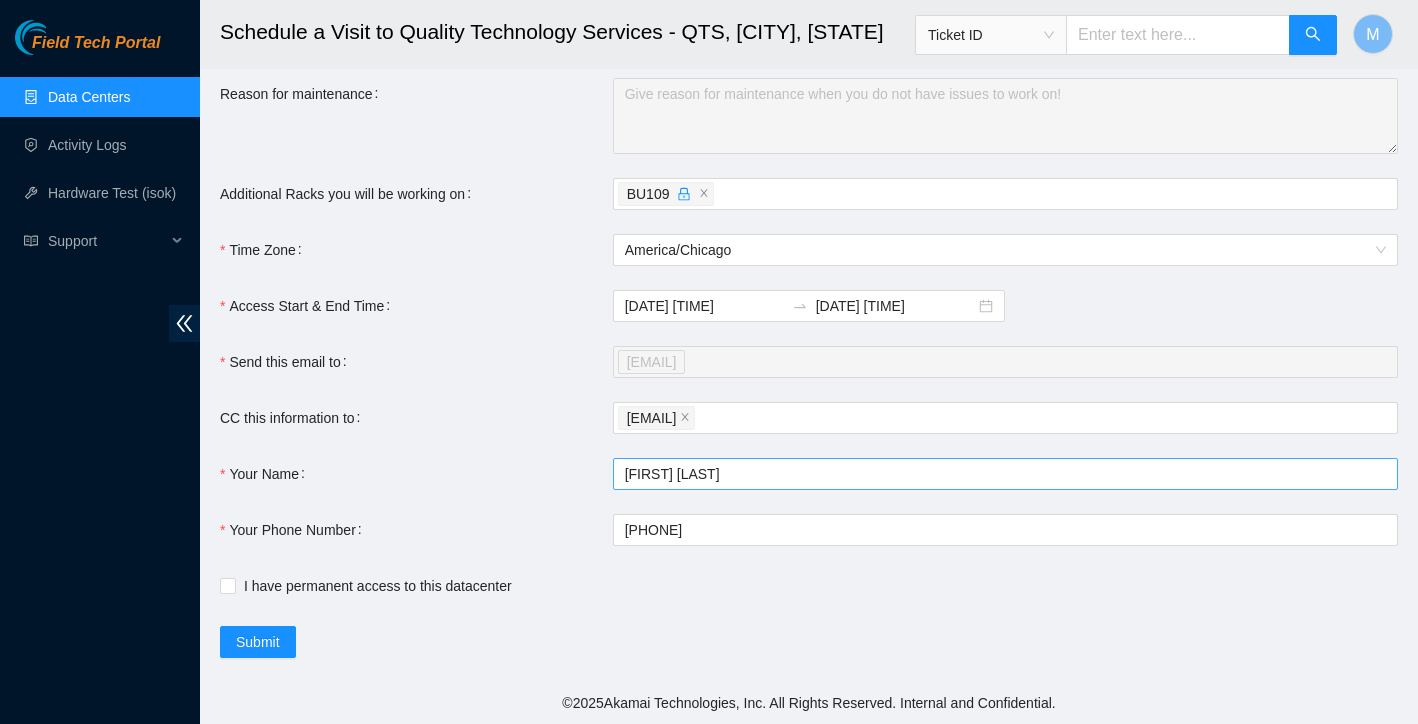 scroll, scrollTop: 254, scrollLeft: 0, axis: vertical 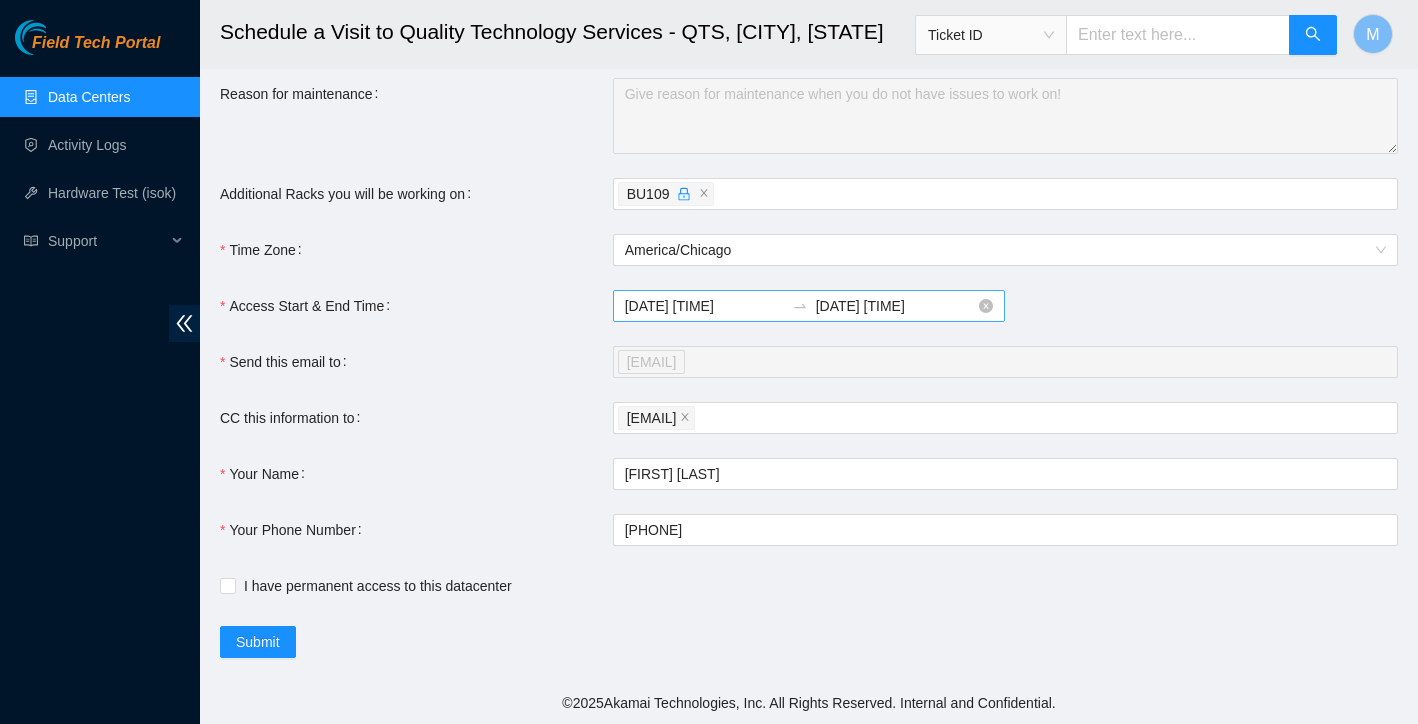 click on "2025-07-17 07:17" at bounding box center [895, 306] 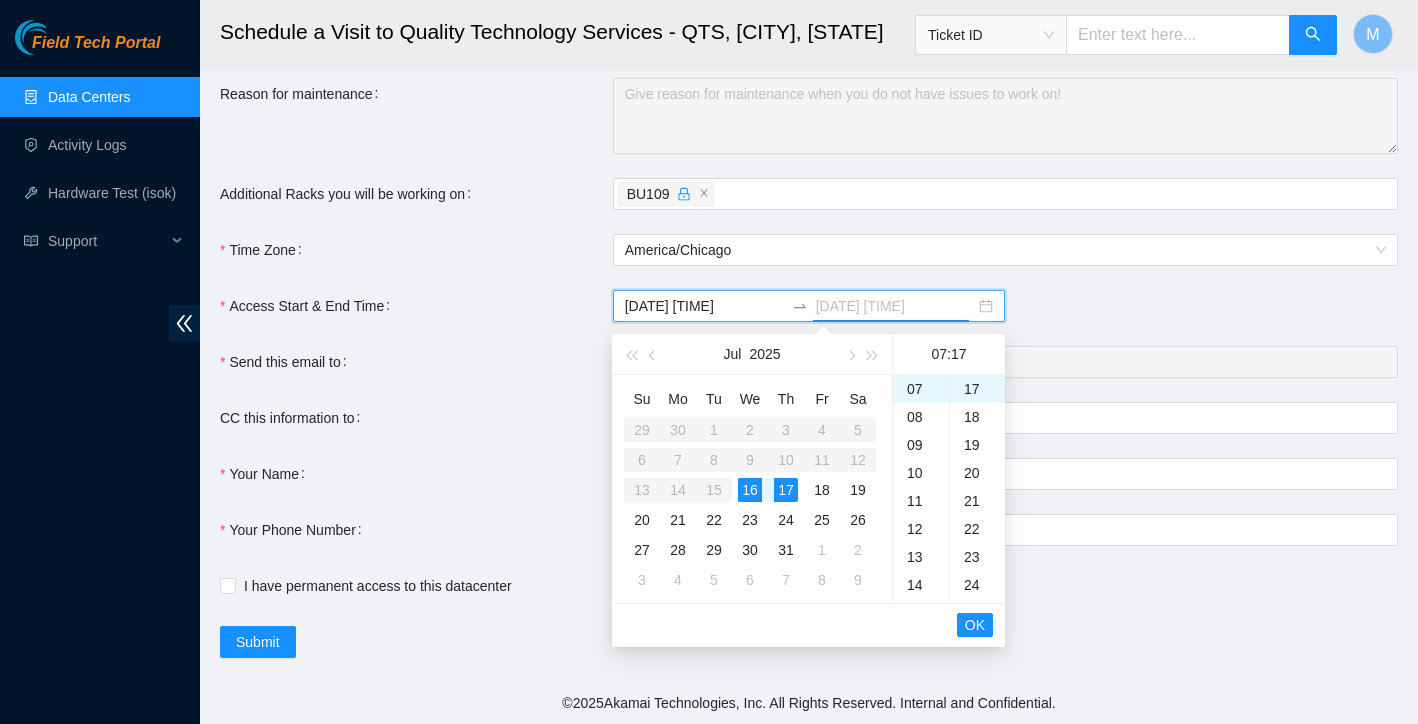 click on "16" at bounding box center [750, 490] 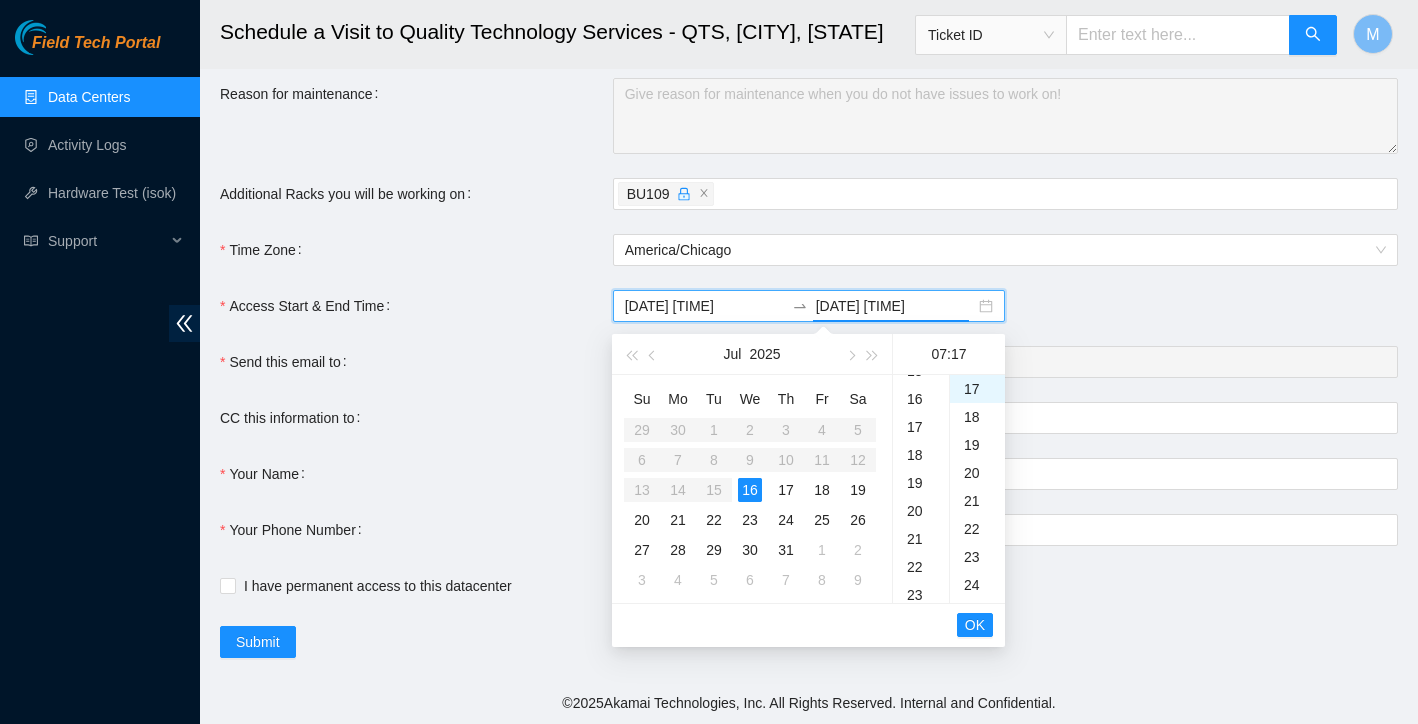 scroll, scrollTop: 488, scrollLeft: 0, axis: vertical 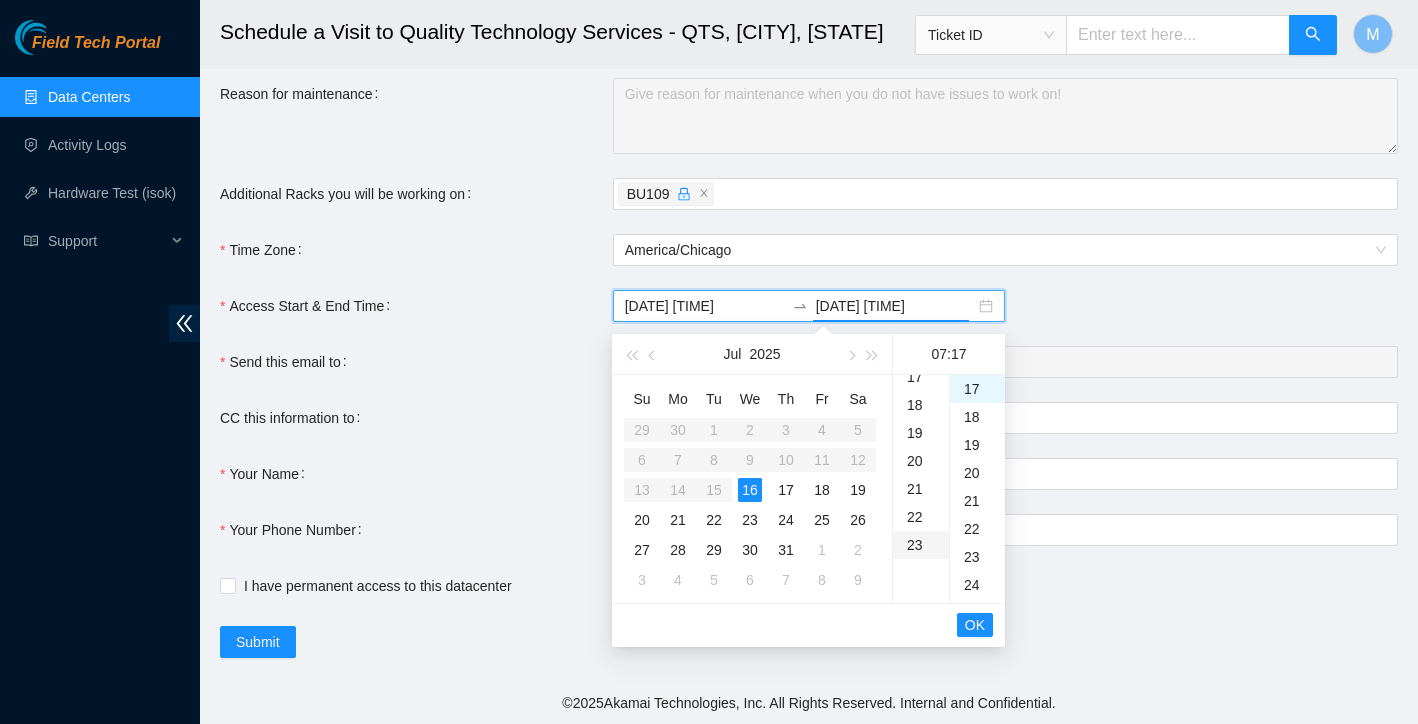 click on "23" at bounding box center [921, 545] 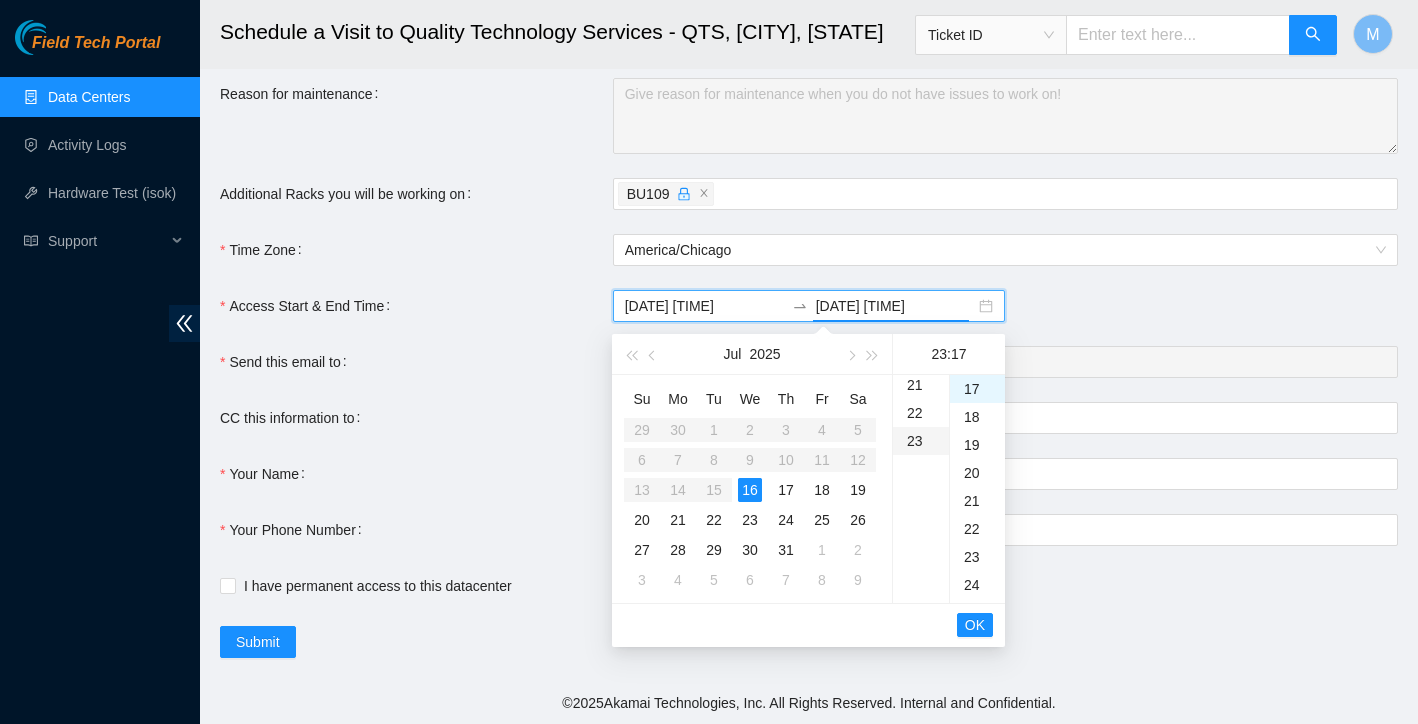scroll, scrollTop: 642, scrollLeft: 0, axis: vertical 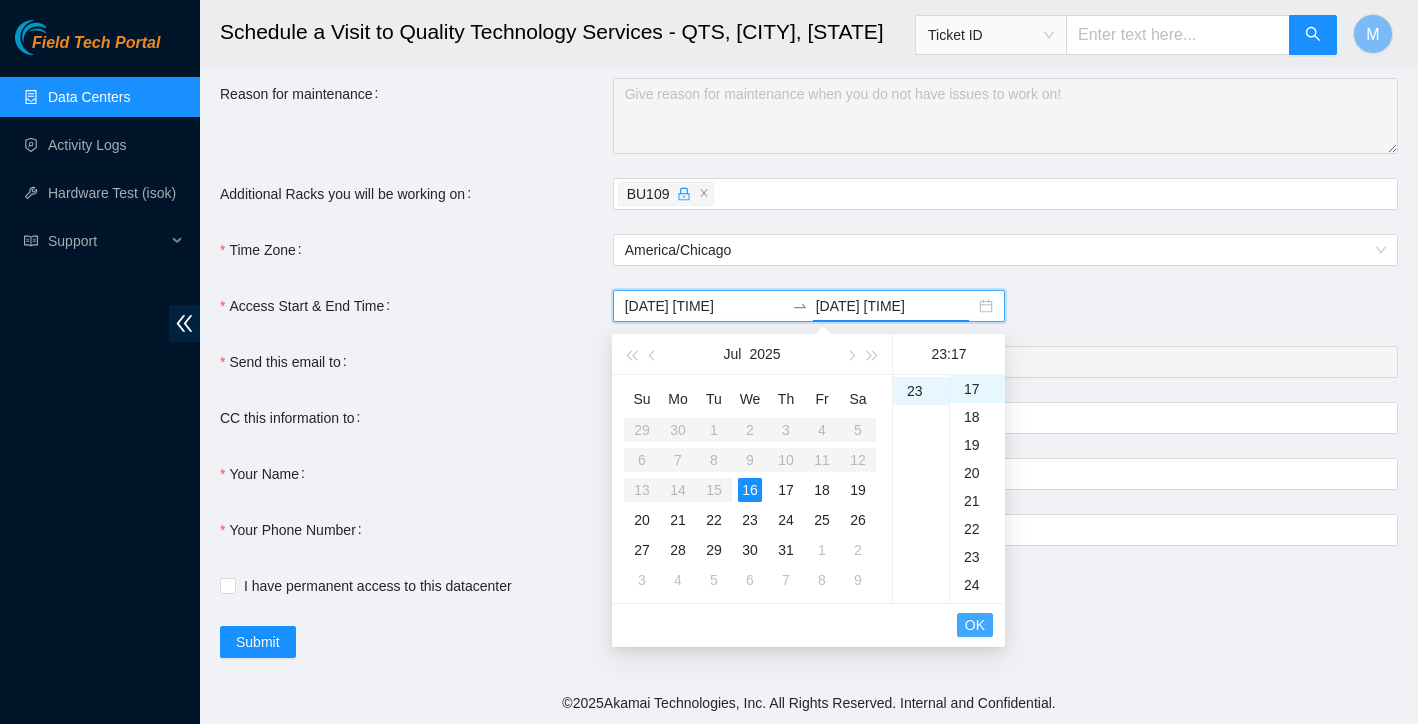 click on "OK" at bounding box center [975, 625] 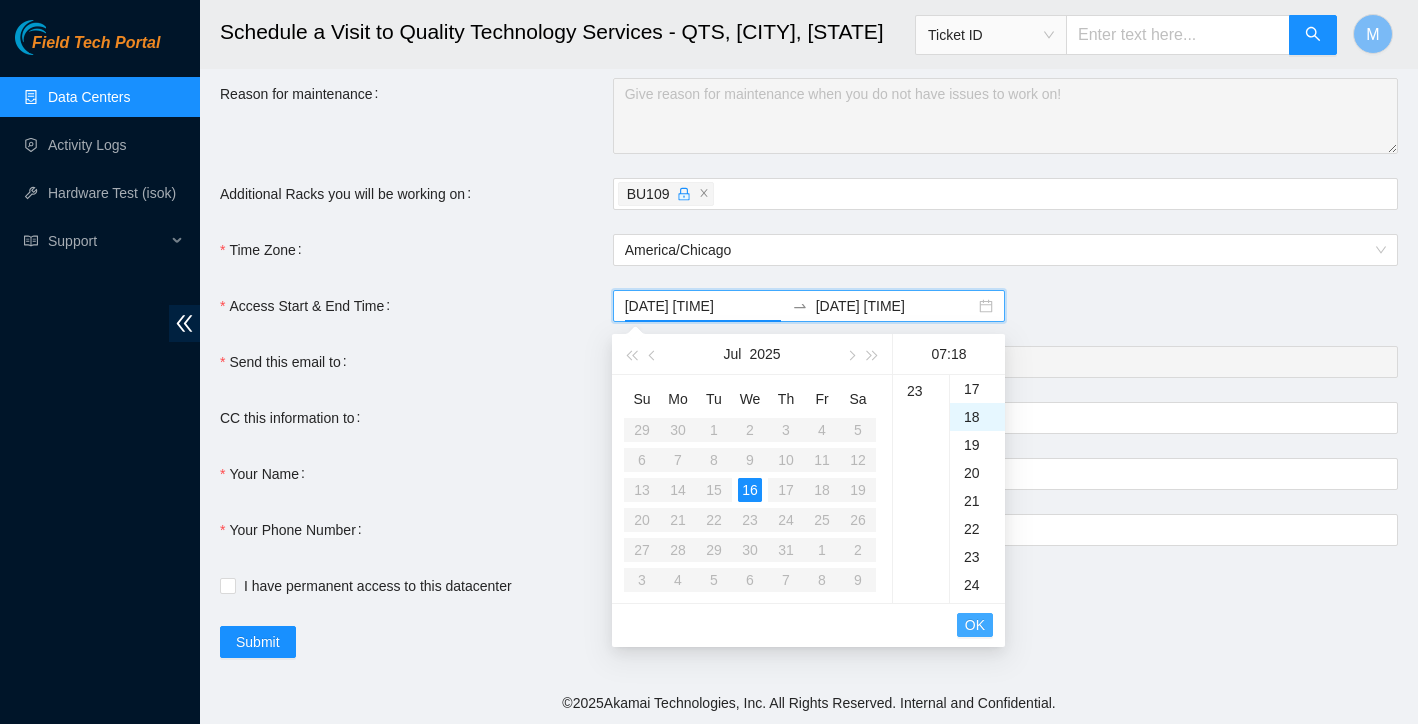 scroll, scrollTop: 196, scrollLeft: 0, axis: vertical 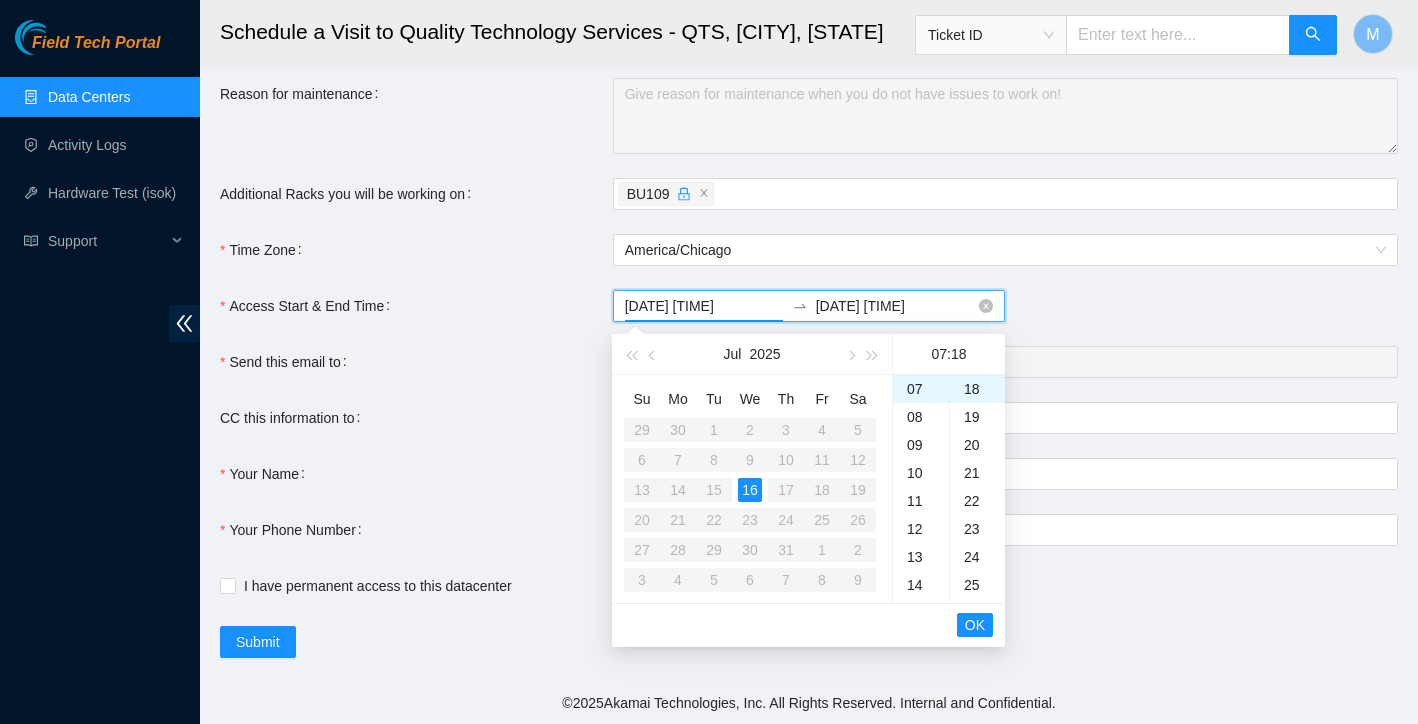 click on "2025-07-16 07:18 2025-07-16 23:17" at bounding box center [809, 306] 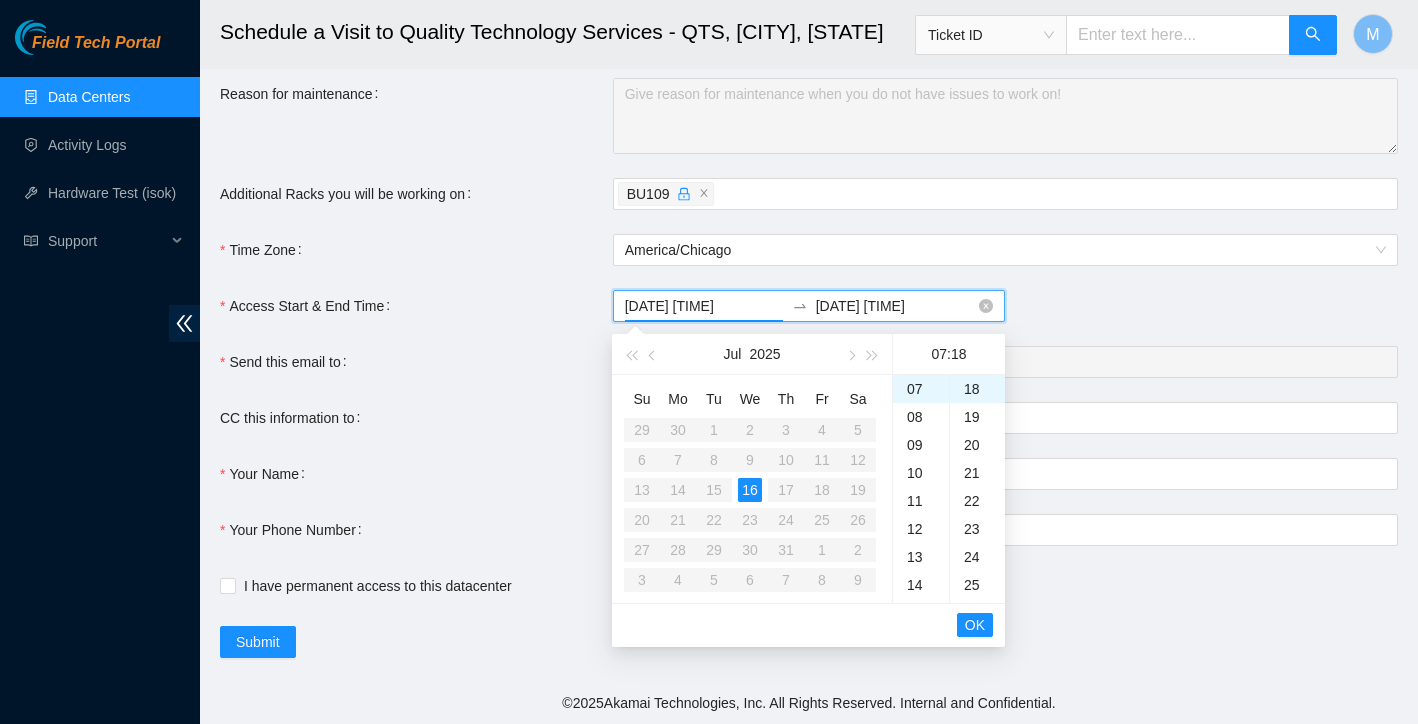 click on "2025-07-16 23:17" at bounding box center [895, 306] 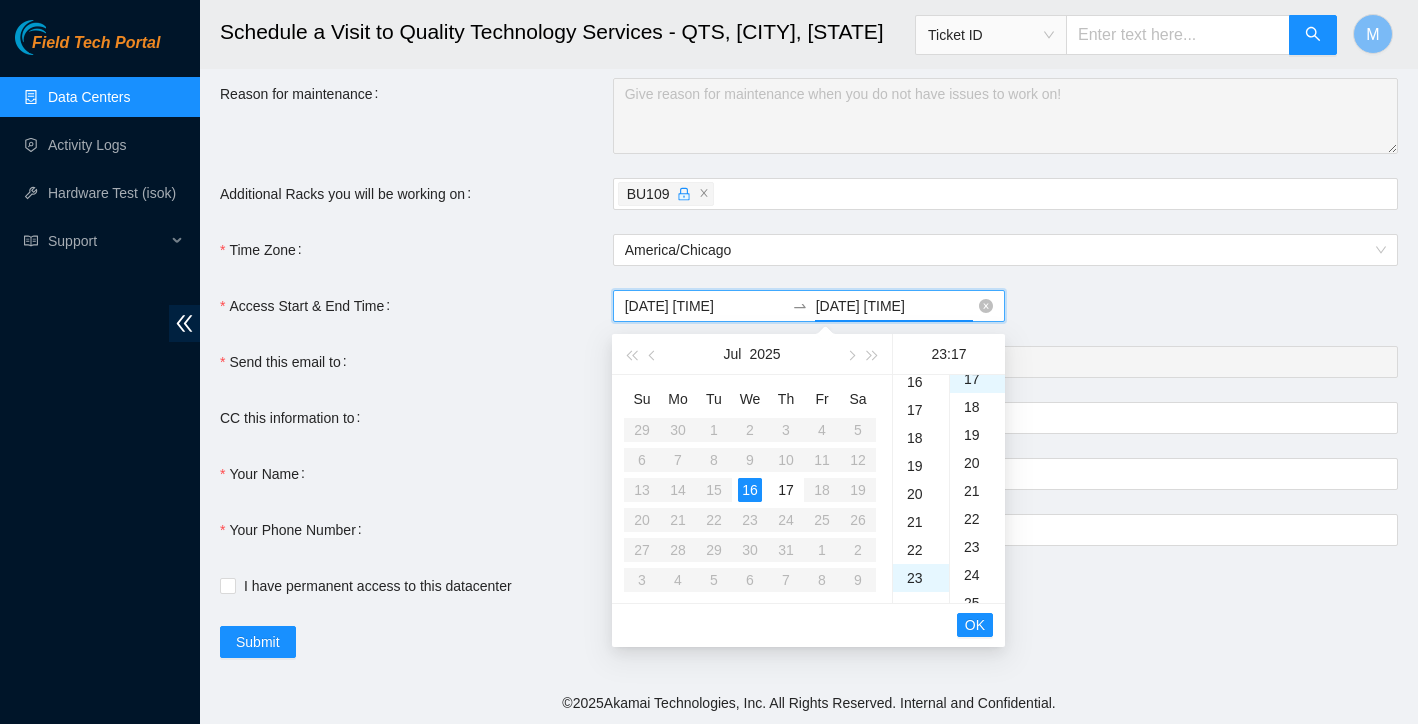 scroll, scrollTop: 642, scrollLeft: 0, axis: vertical 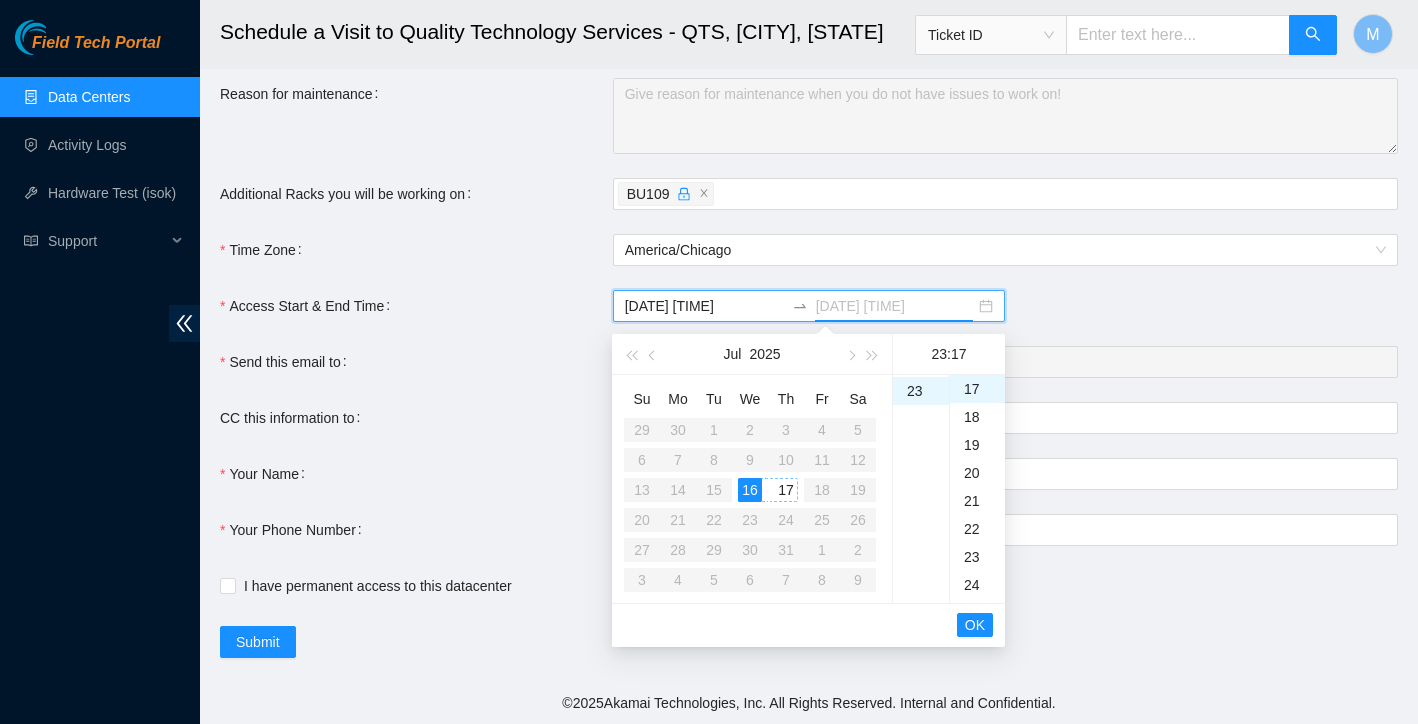 type on "2025-07-16 23:17" 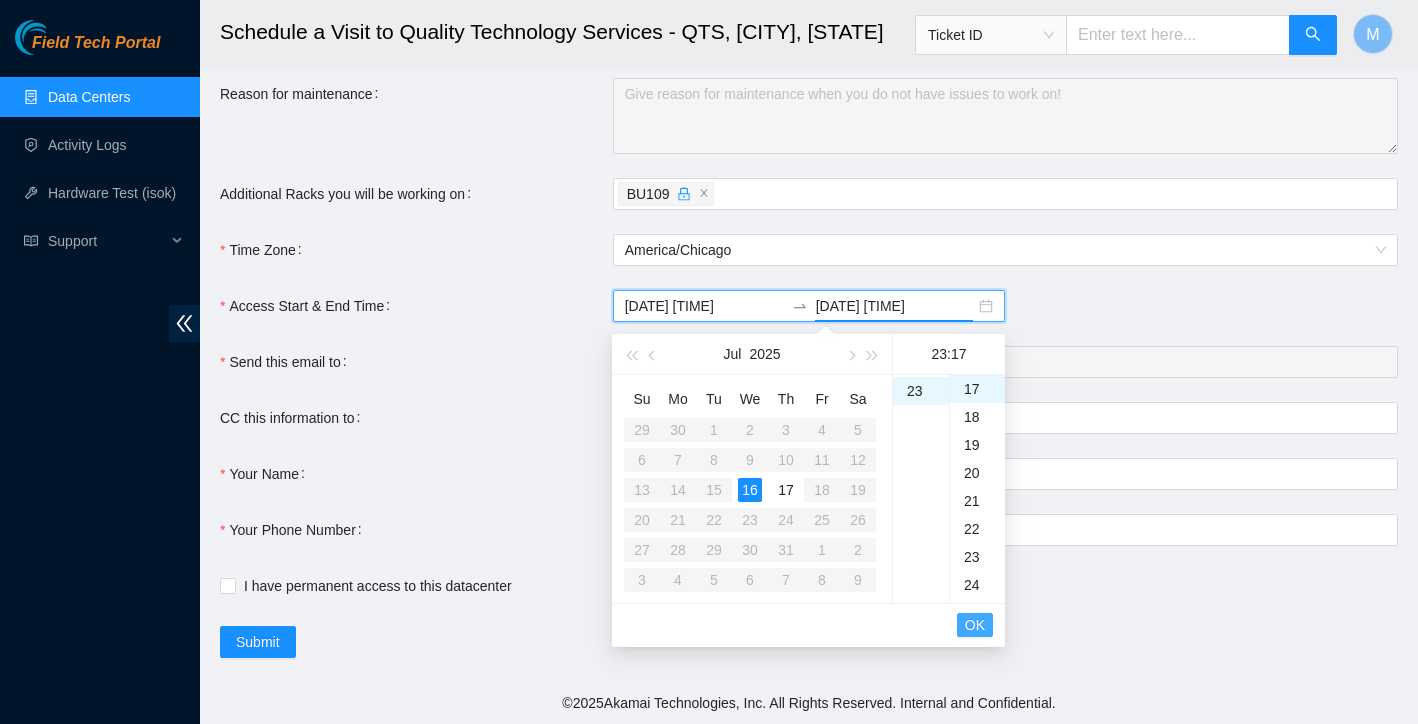 click on "OK" at bounding box center (975, 625) 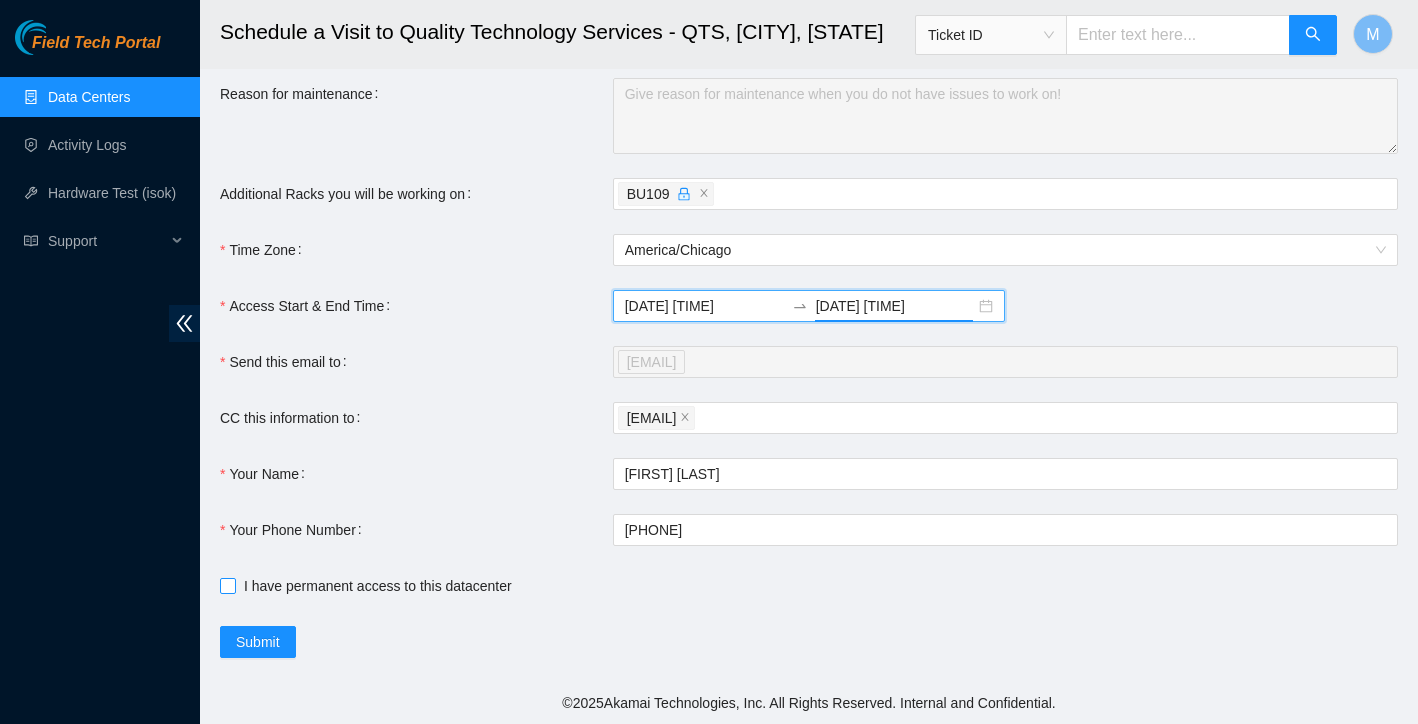 click on "I have permanent access to this datacenter" at bounding box center (227, 585) 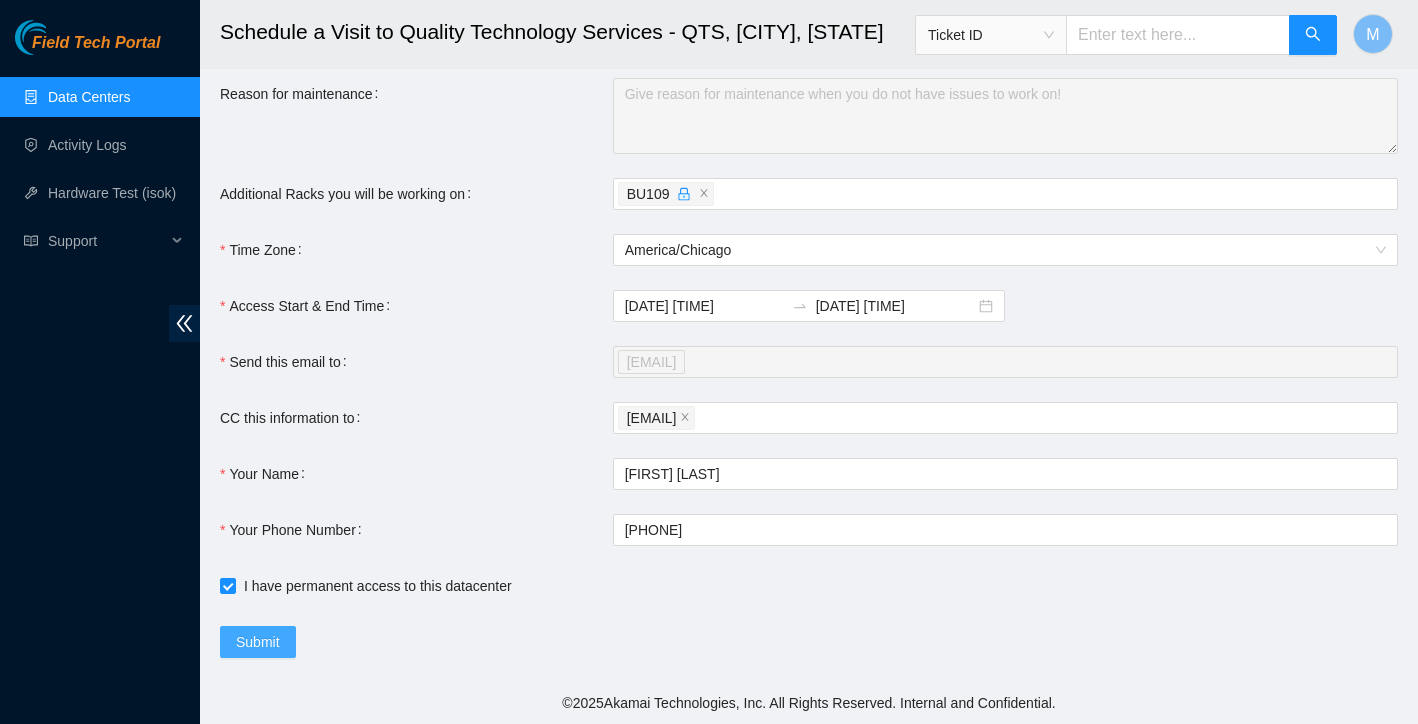 click on "Submit" at bounding box center (258, 642) 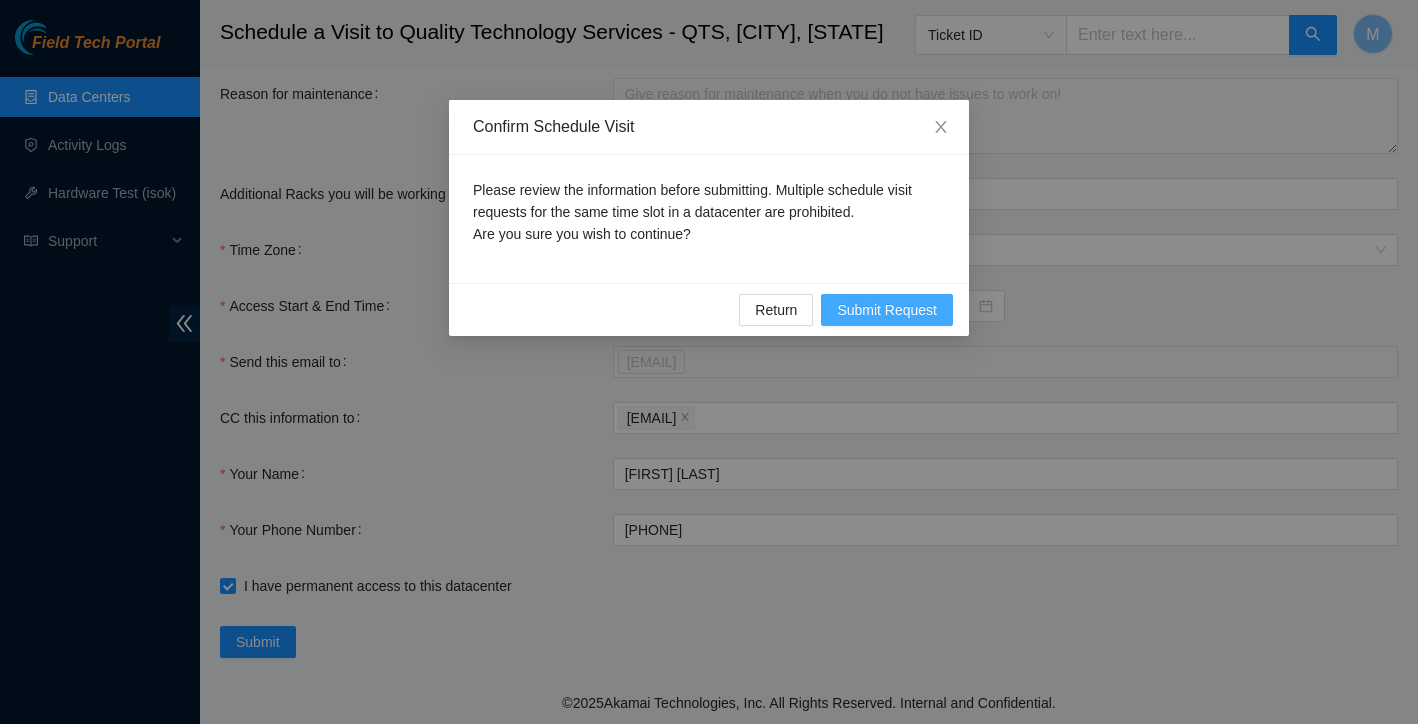 click on "Submit Request" at bounding box center (887, 310) 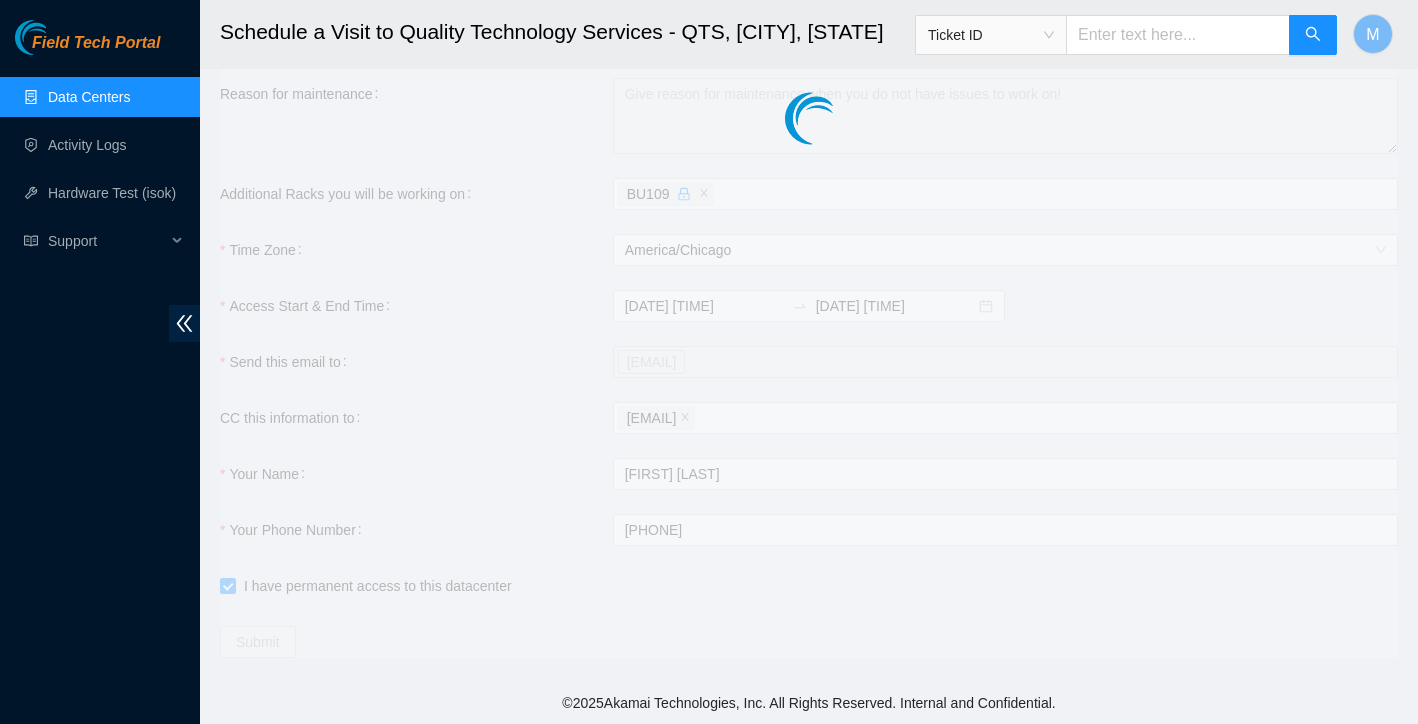 type on "2025-07-16 07:19" 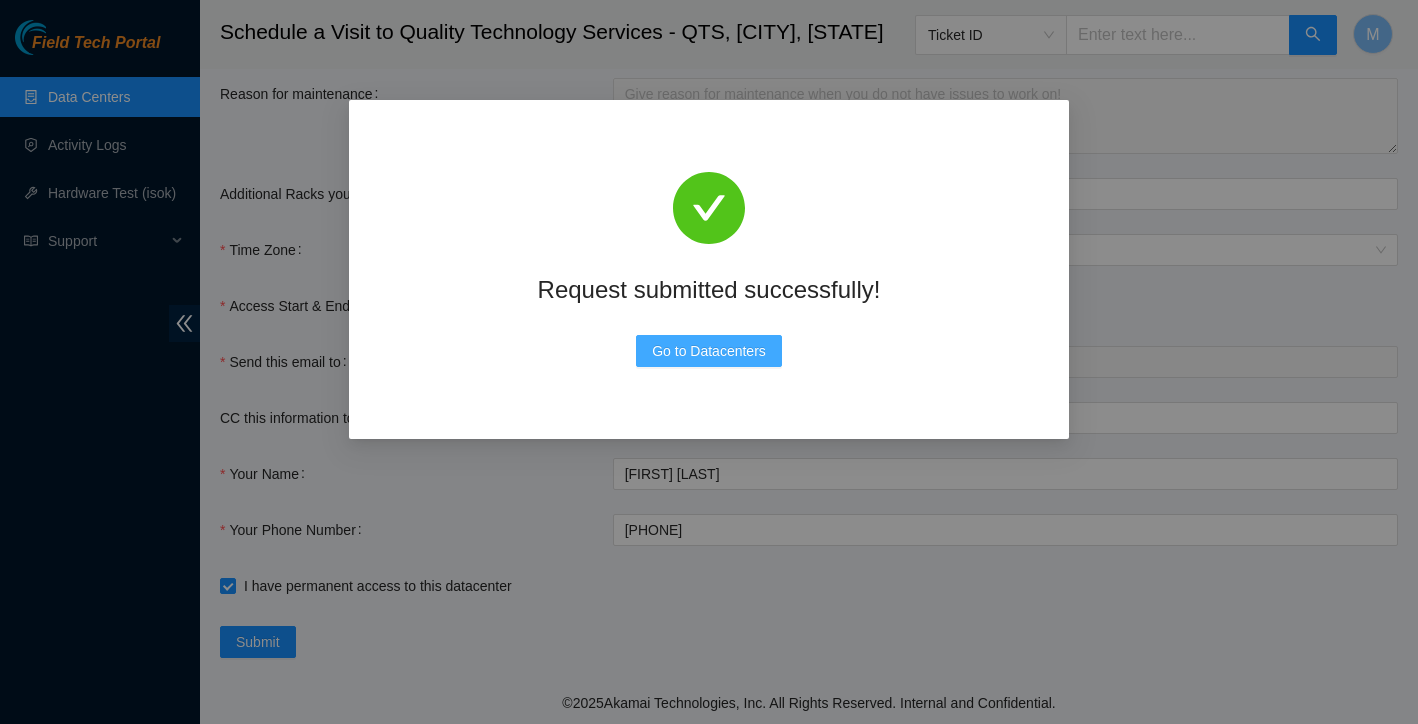 click on "Go to Datacenters" at bounding box center [709, 351] 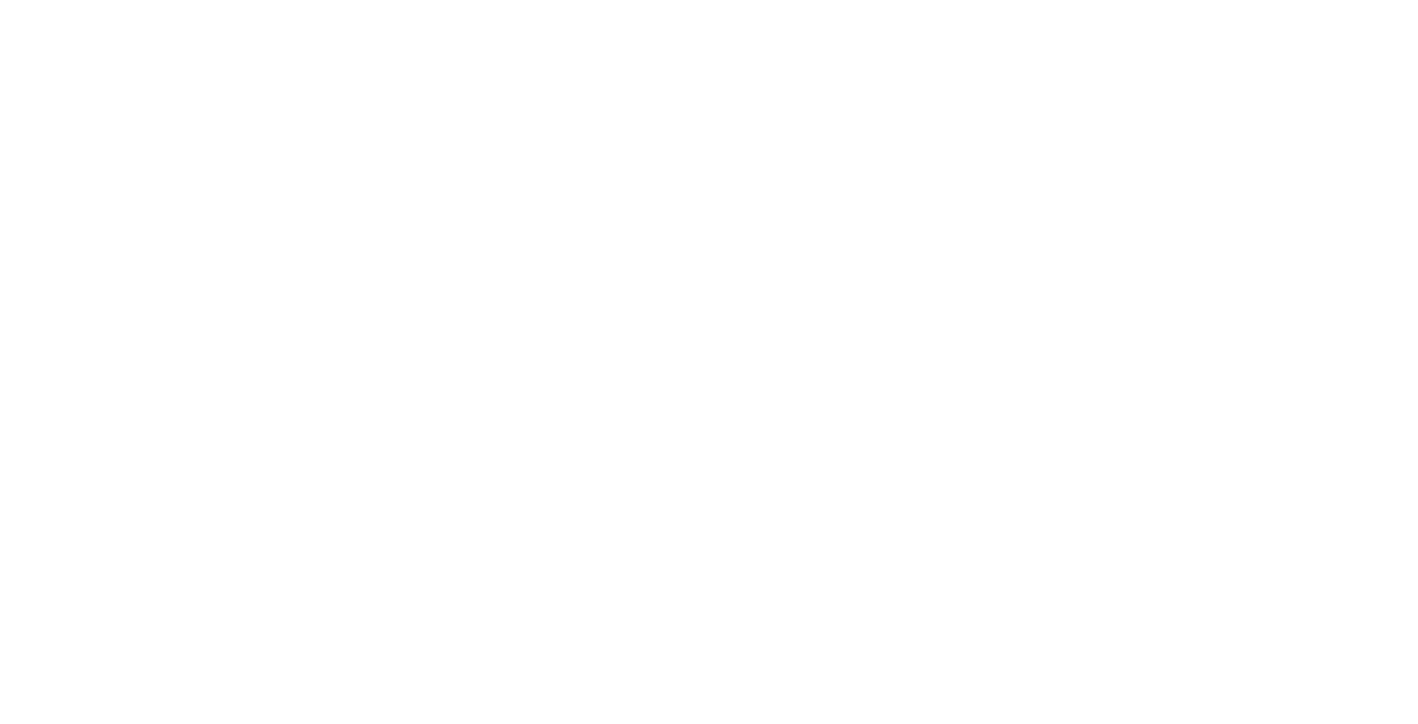 scroll, scrollTop: 0, scrollLeft: 0, axis: both 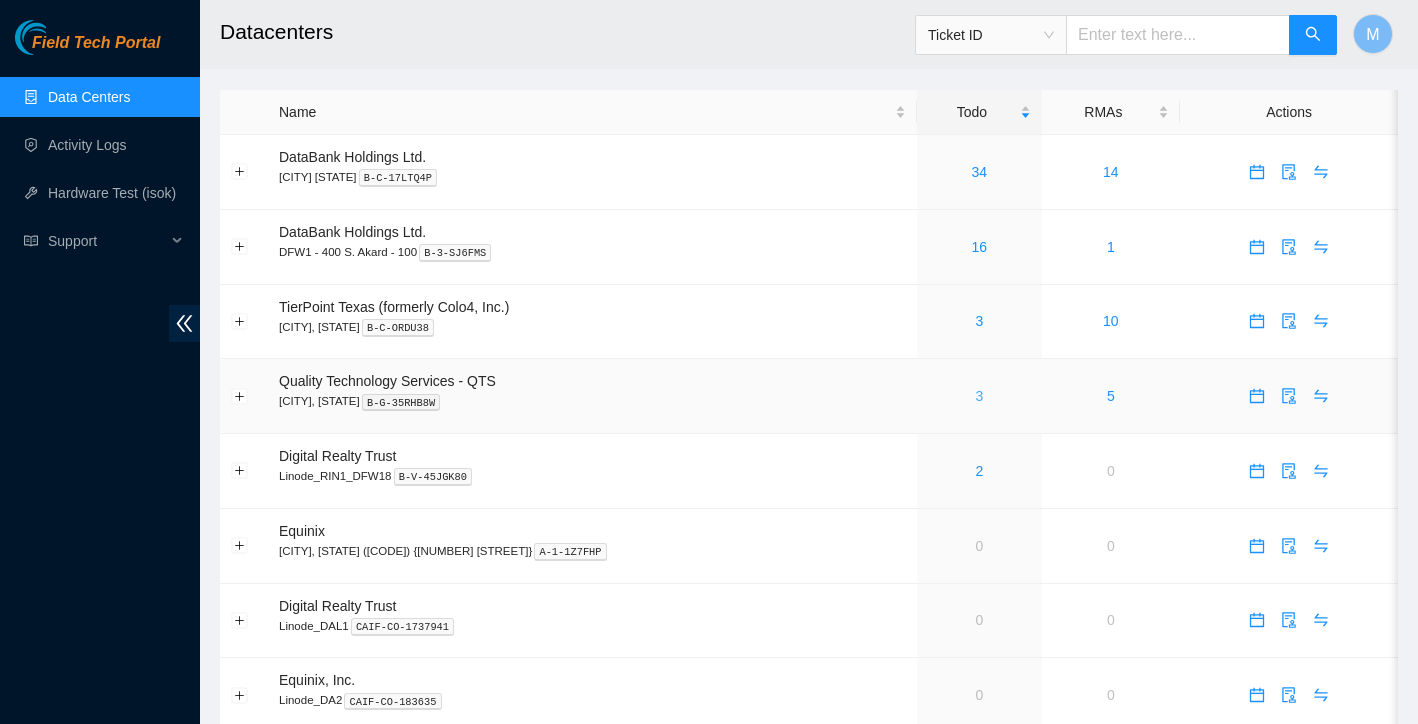 click on "3" at bounding box center (979, 396) 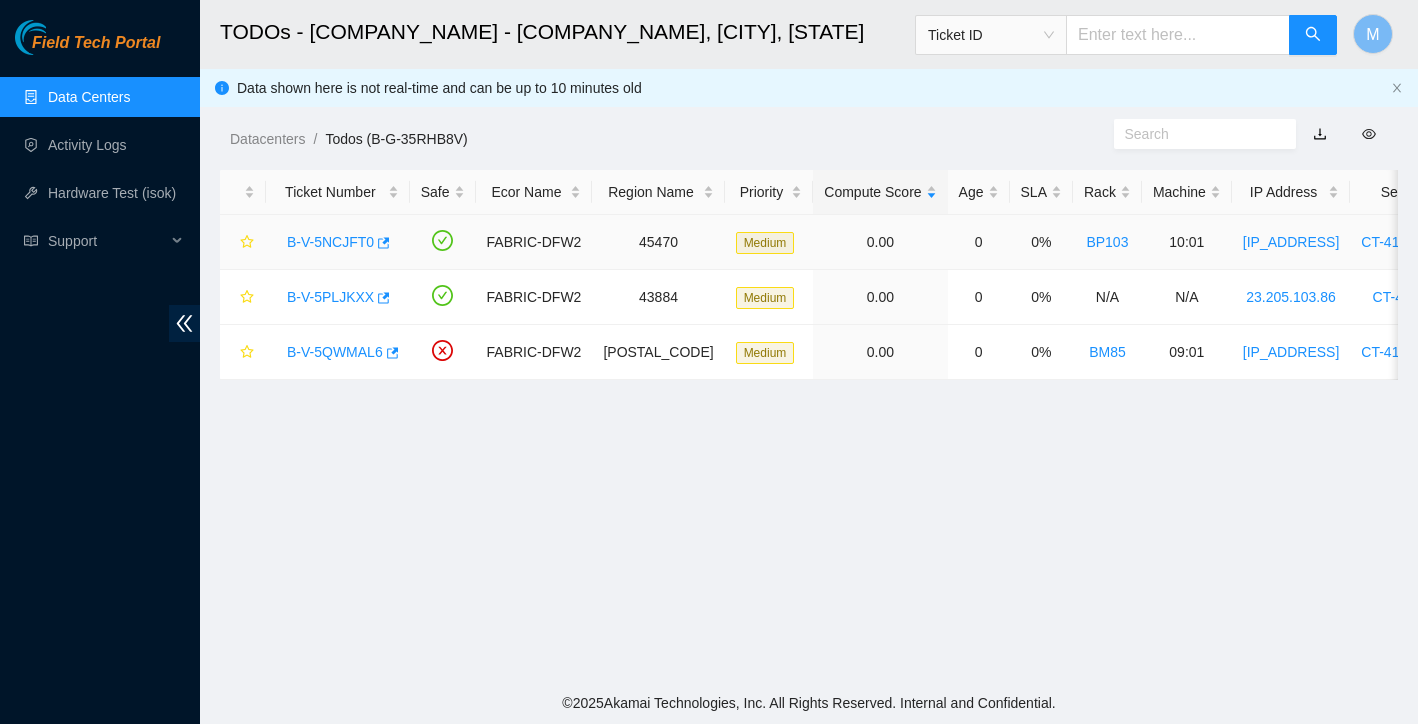 click on "B-V-5NCJFT0" at bounding box center [330, 242] 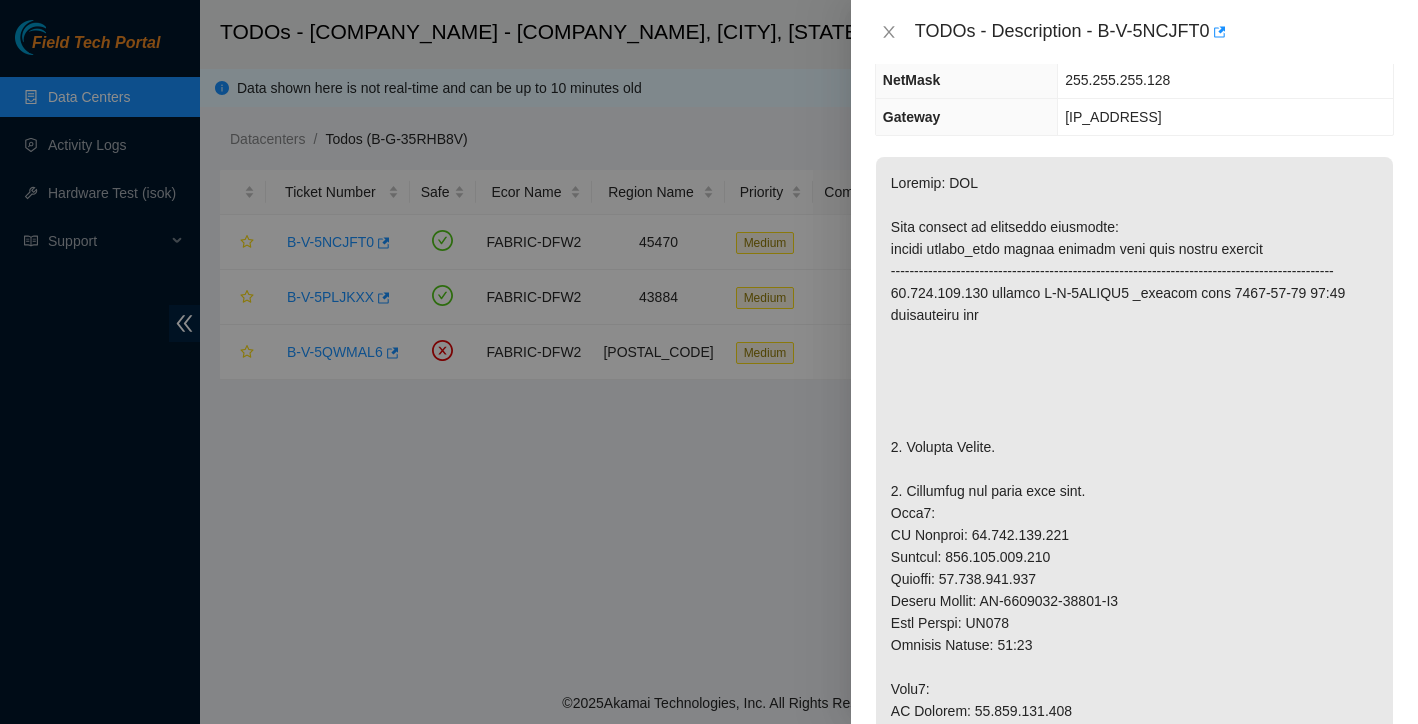 scroll, scrollTop: 275, scrollLeft: 0, axis: vertical 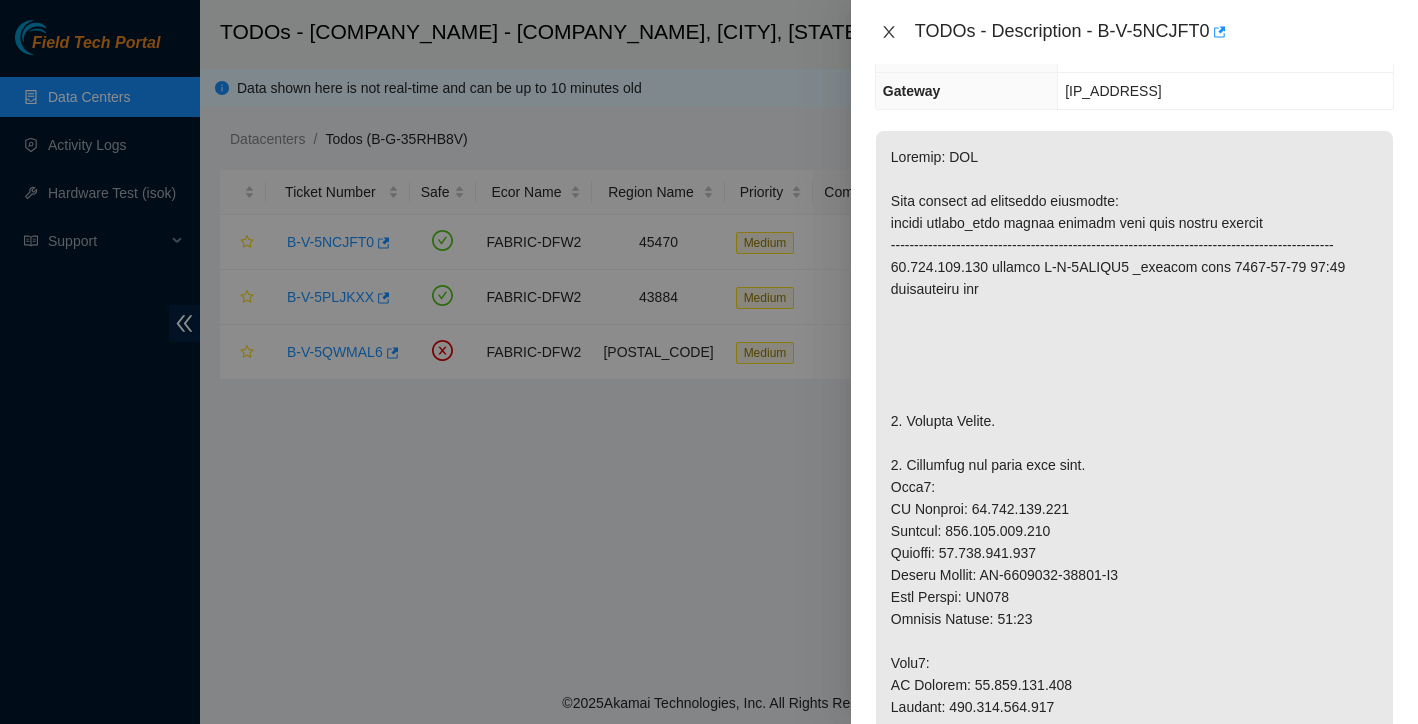 click 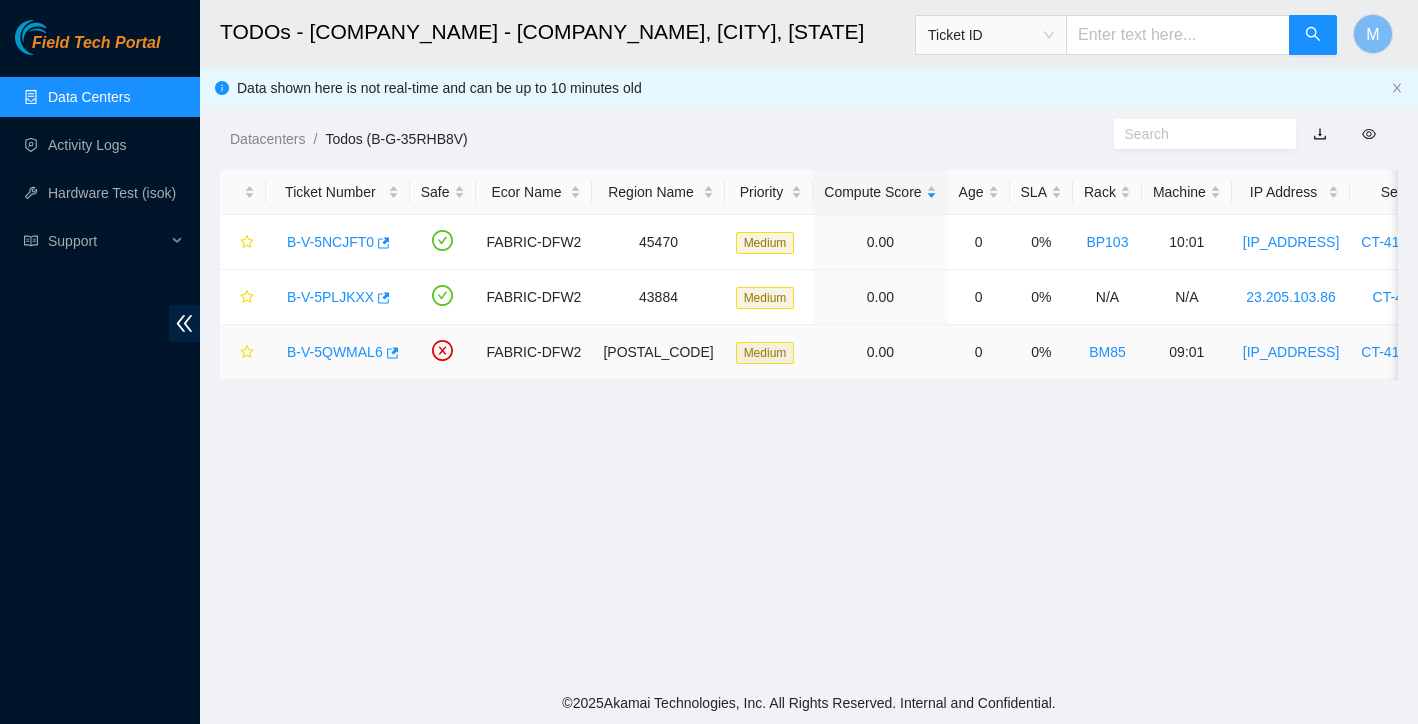 click on "B-V-5QWMAL6" at bounding box center (335, 352) 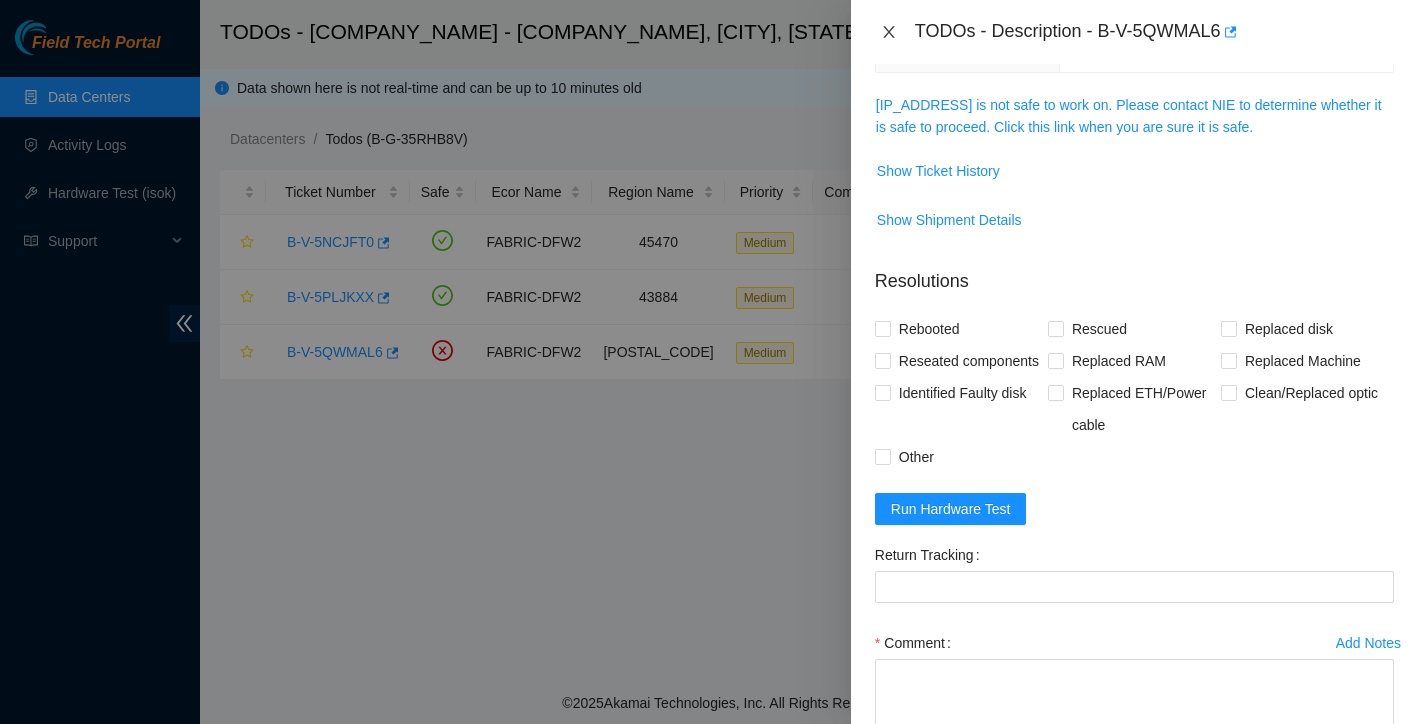 click at bounding box center [889, 32] 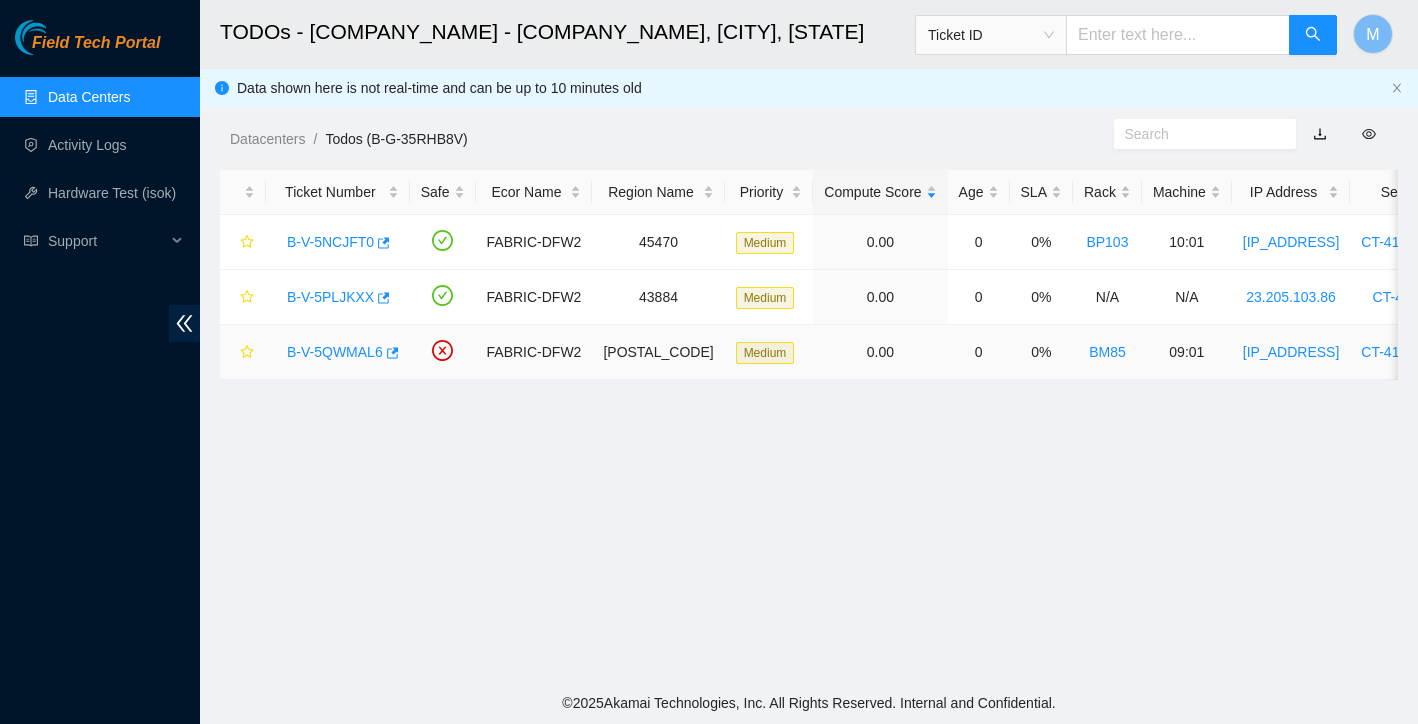 click on "B-V-5QWMAL6" at bounding box center (335, 352) 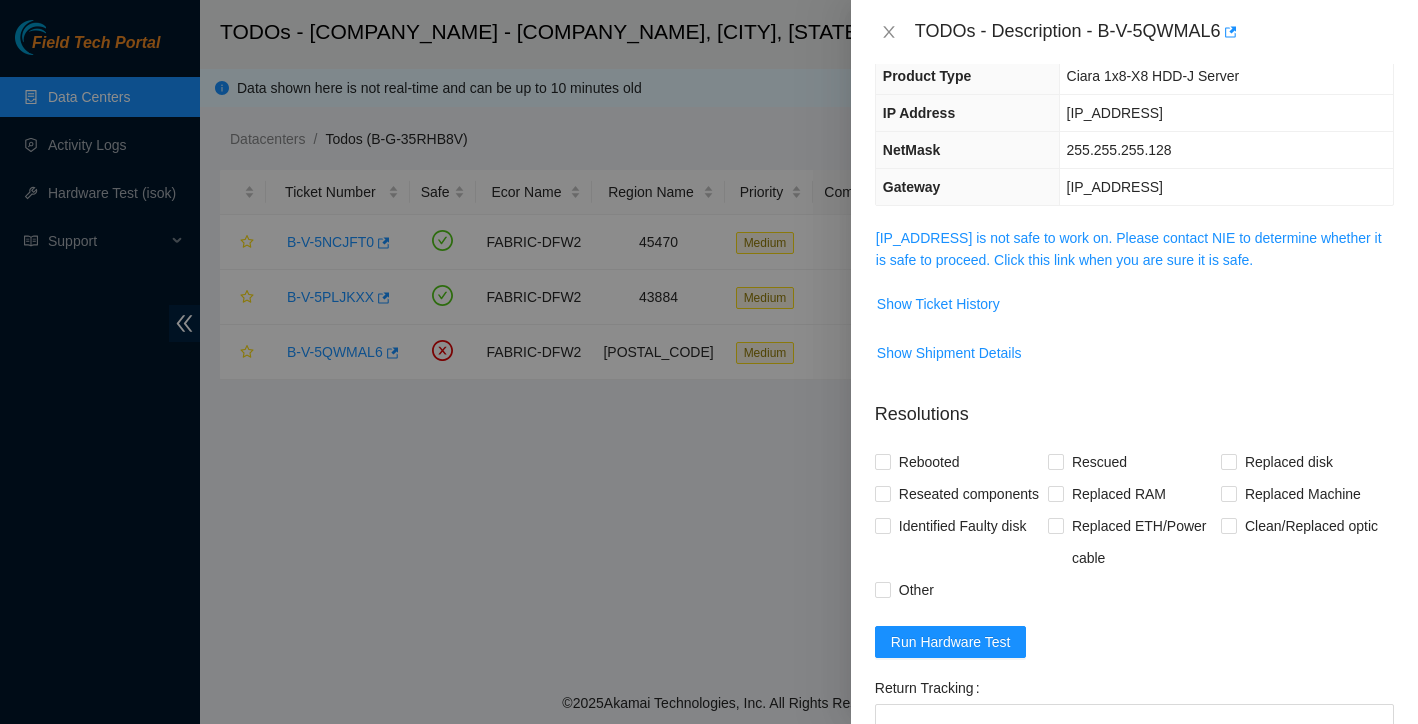 scroll, scrollTop: 105, scrollLeft: 0, axis: vertical 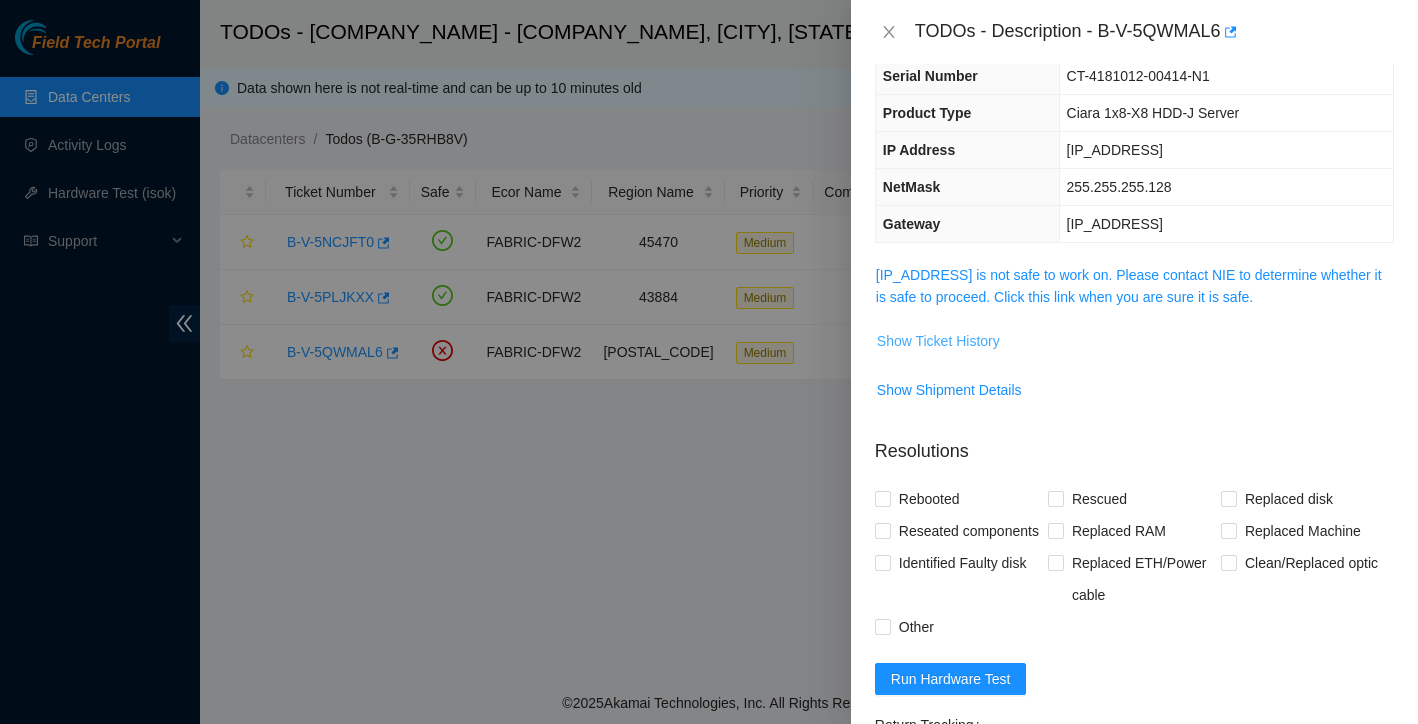 click on "Show Ticket History" at bounding box center (938, 341) 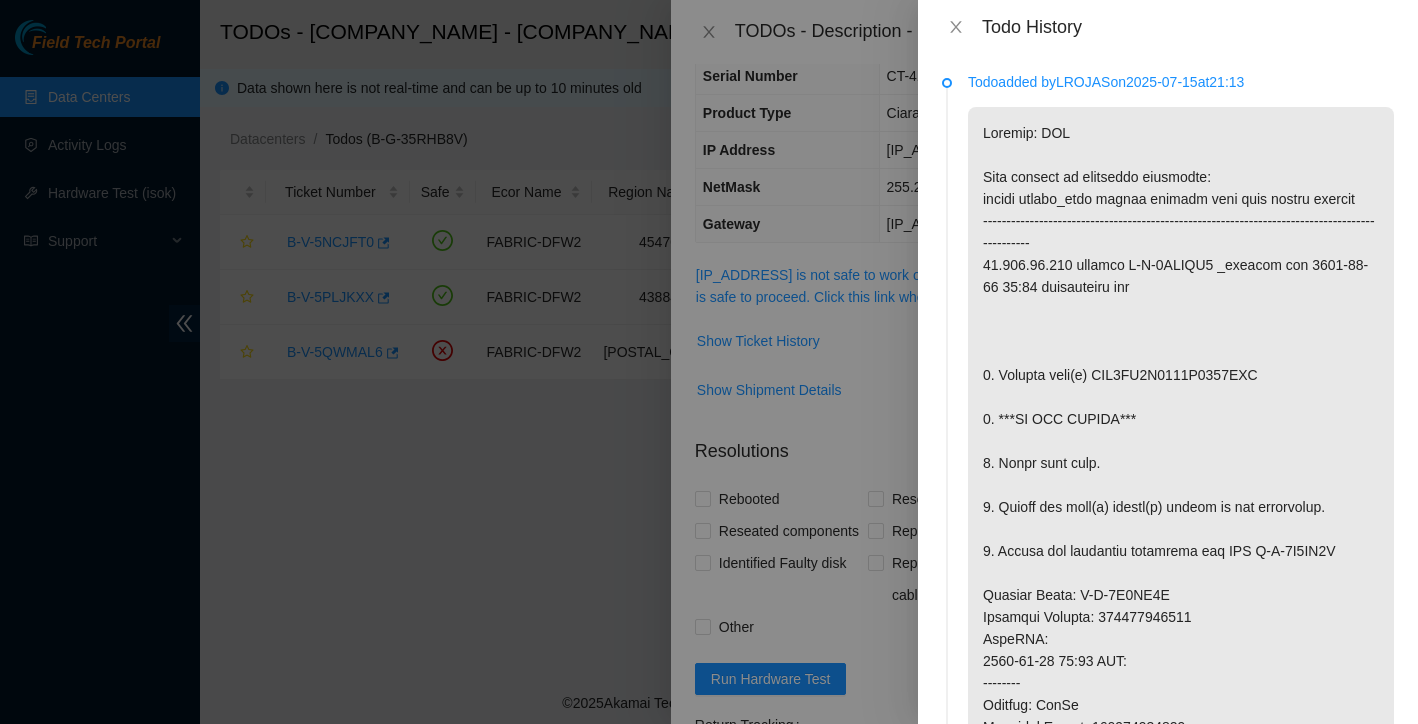 scroll, scrollTop: 26, scrollLeft: 0, axis: vertical 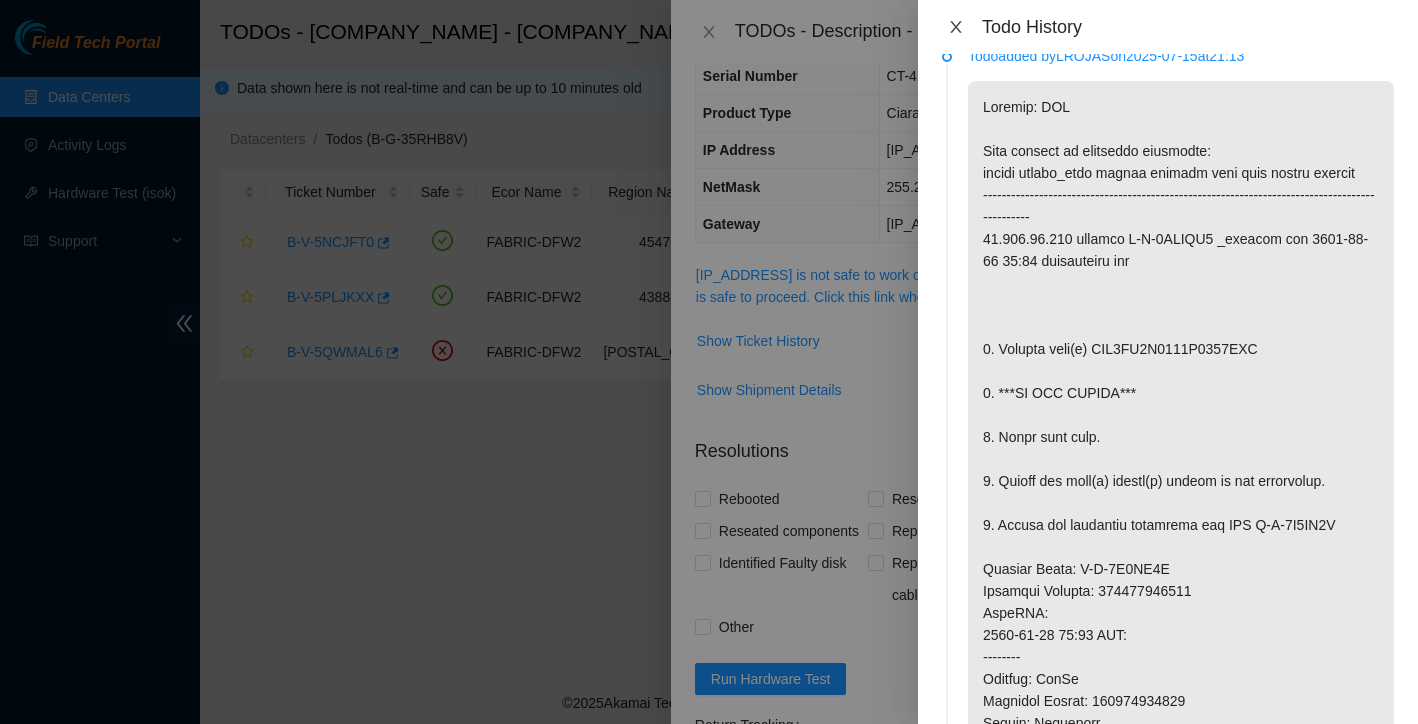 click 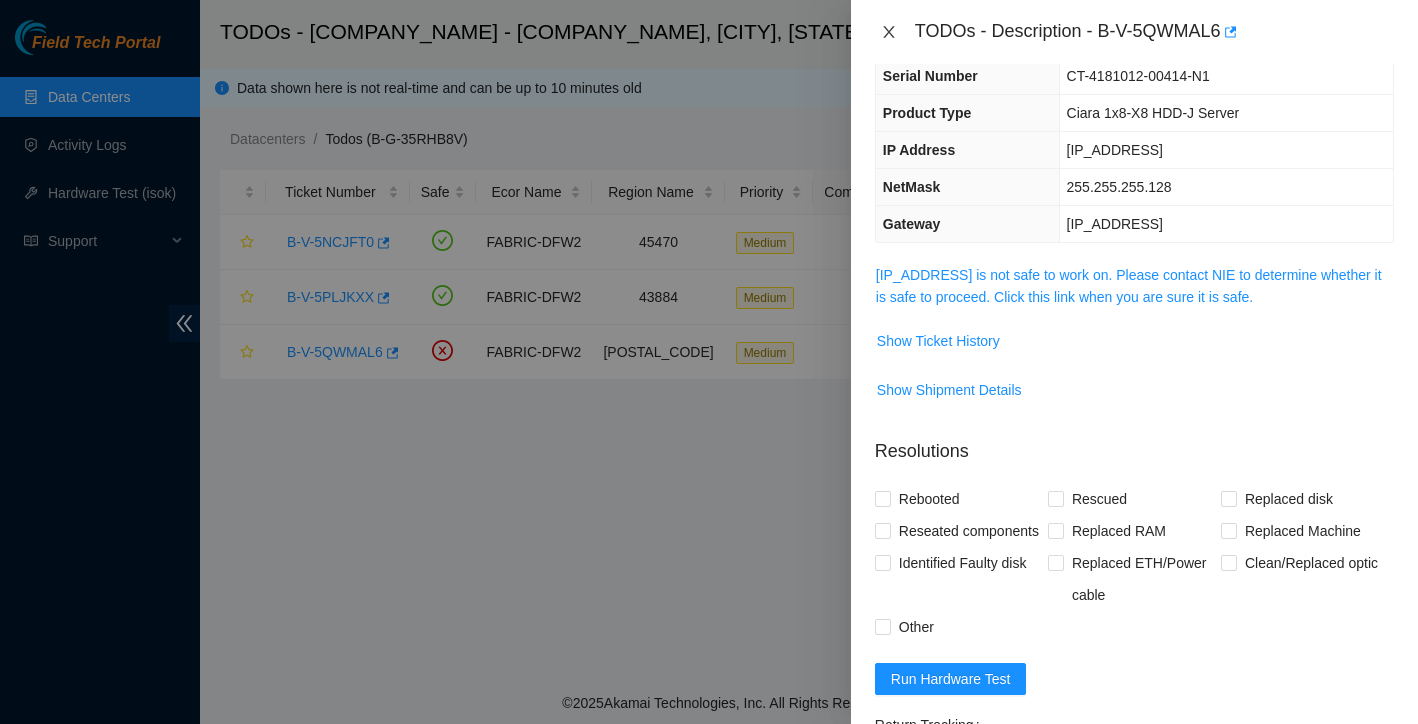 click 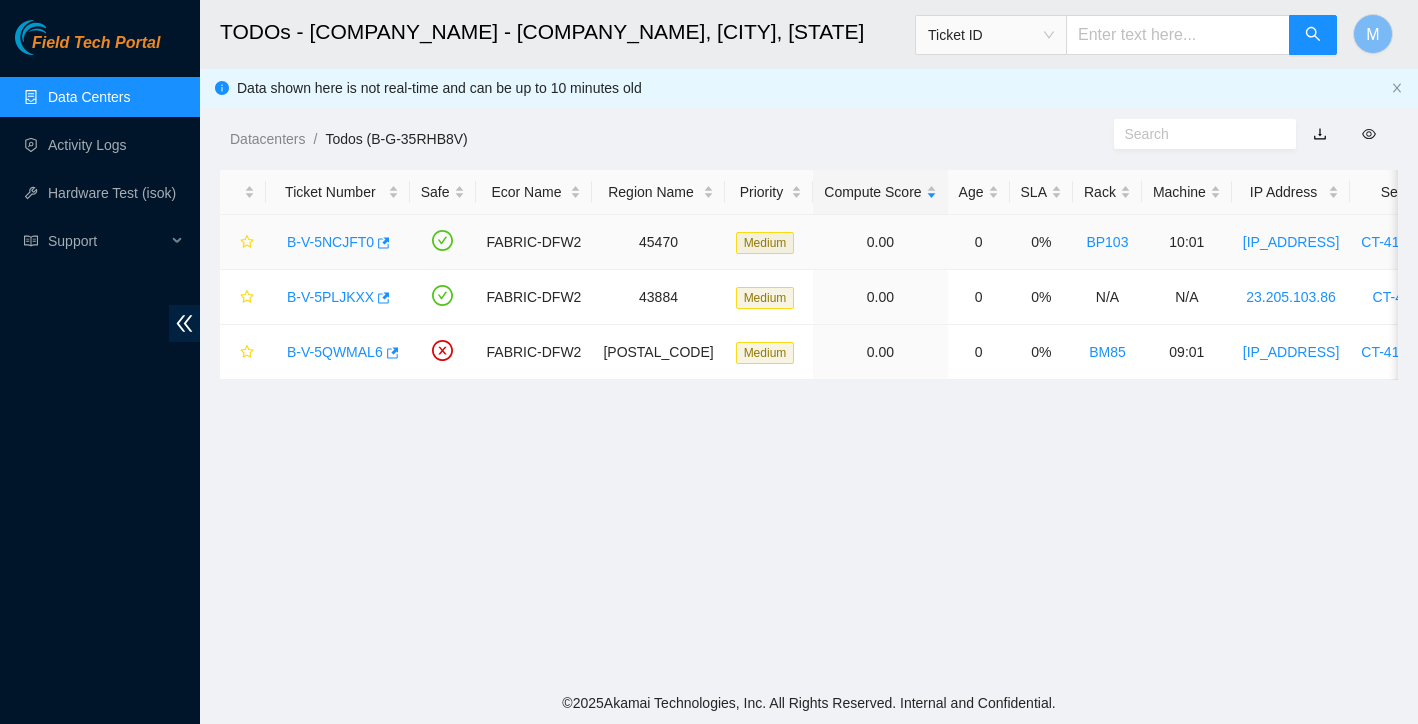 click on "B-V-5NCJFT0" at bounding box center [330, 242] 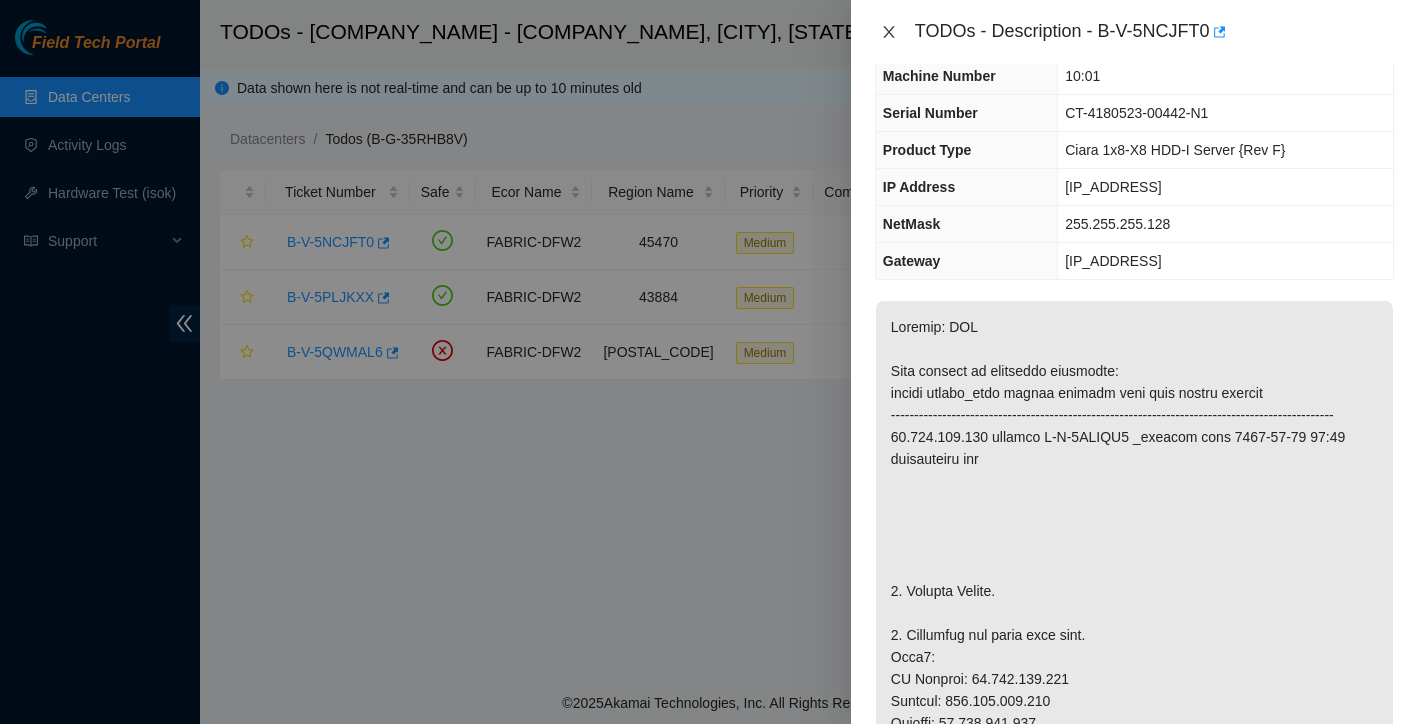 click 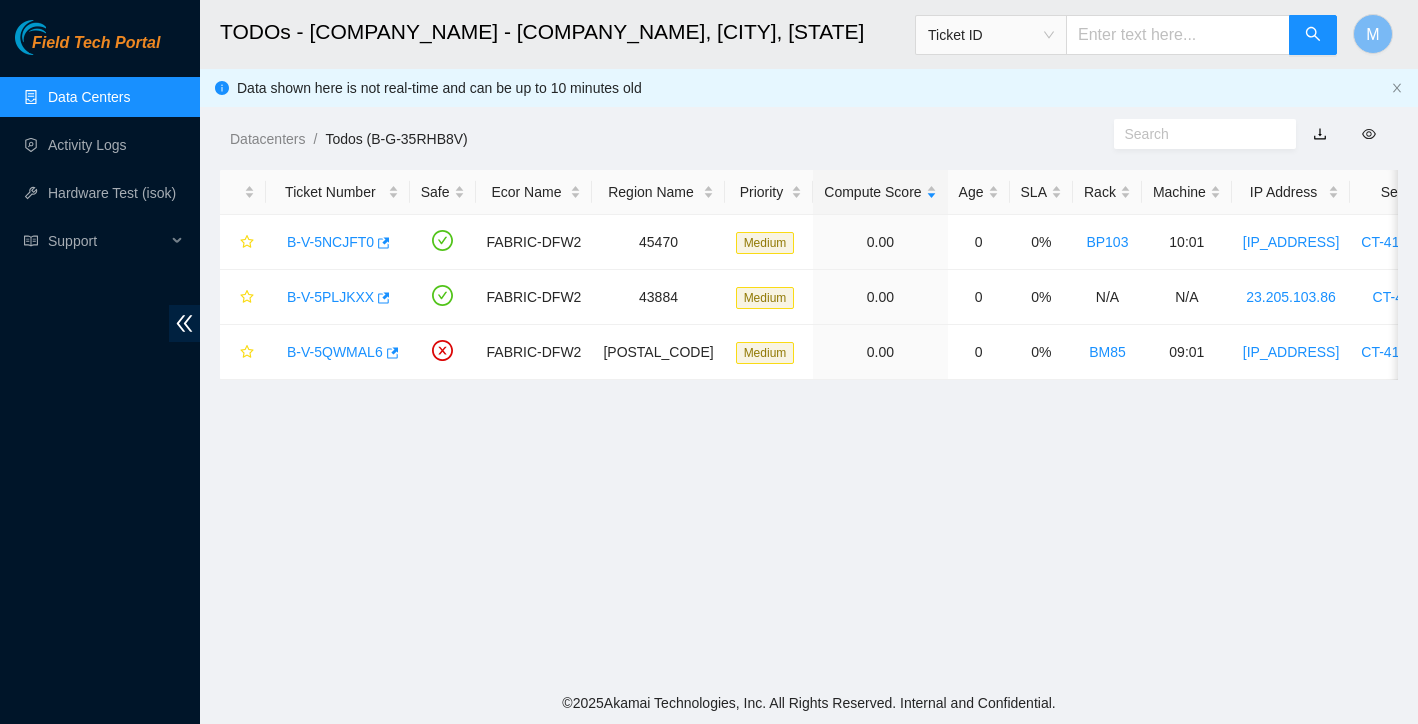 click on "Data Centers" at bounding box center (89, 97) 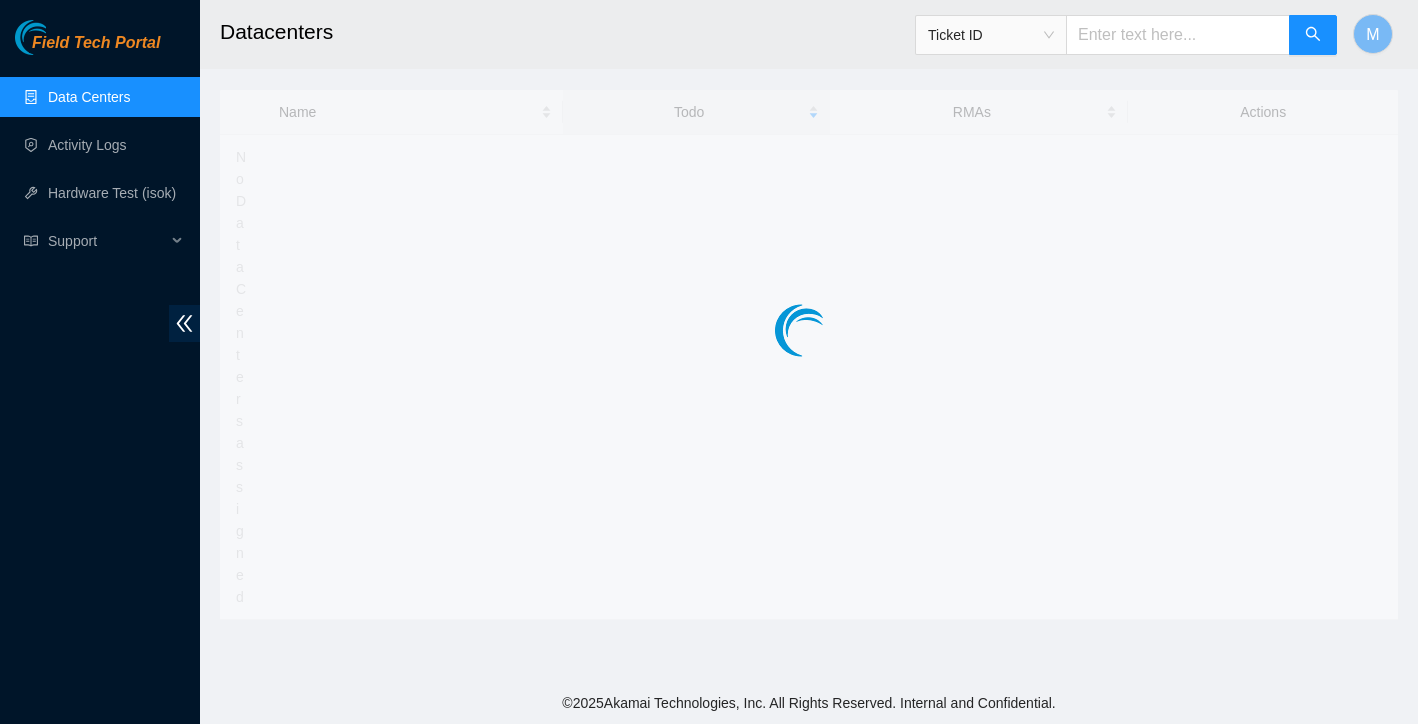 click on "Data Centers" at bounding box center (89, 97) 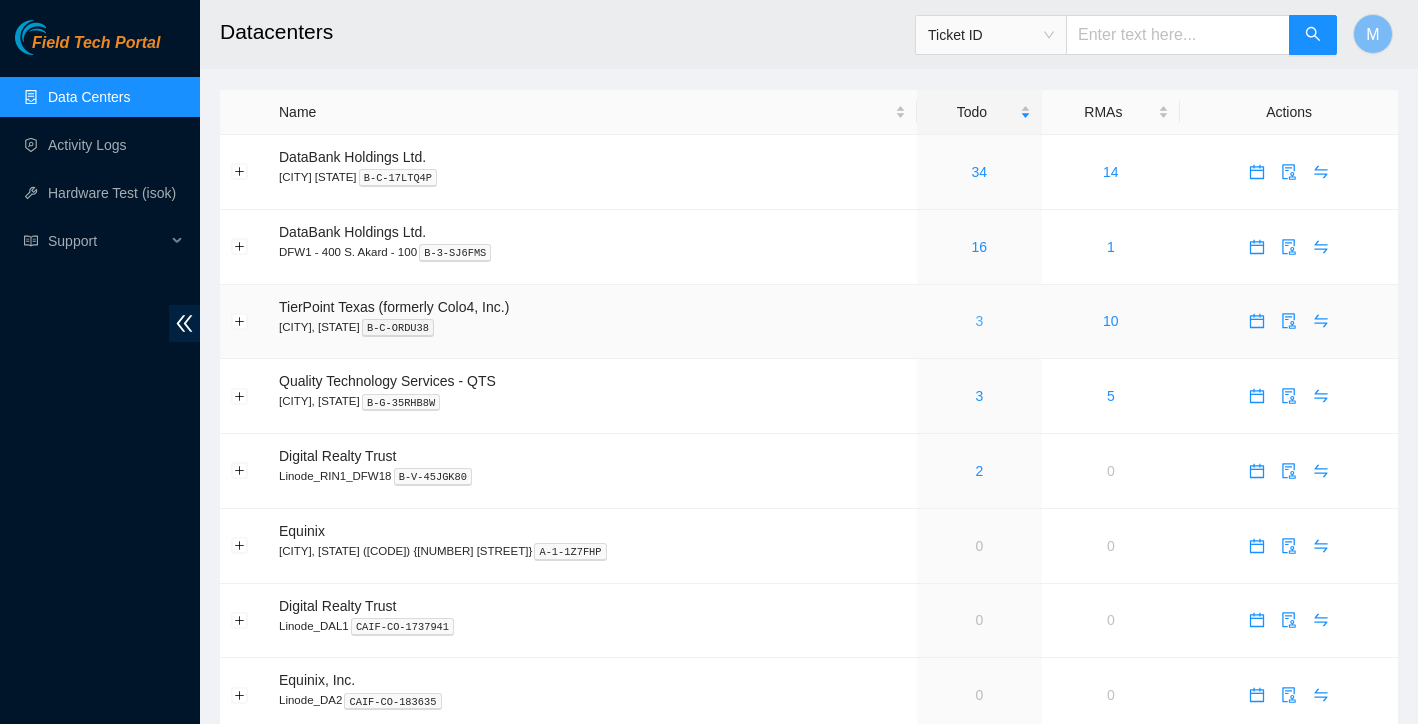 click on "3" at bounding box center (979, 321) 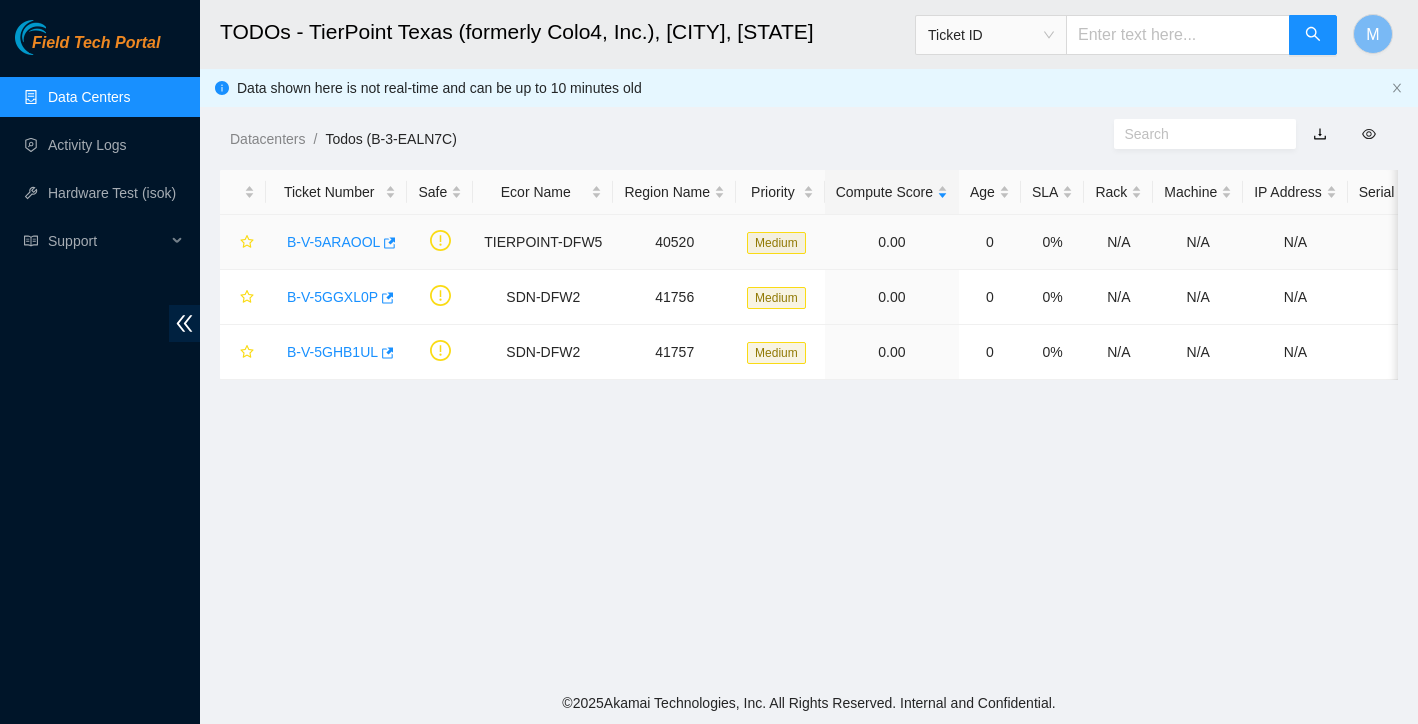 click on "B-V-5ARAOOL" at bounding box center (333, 242) 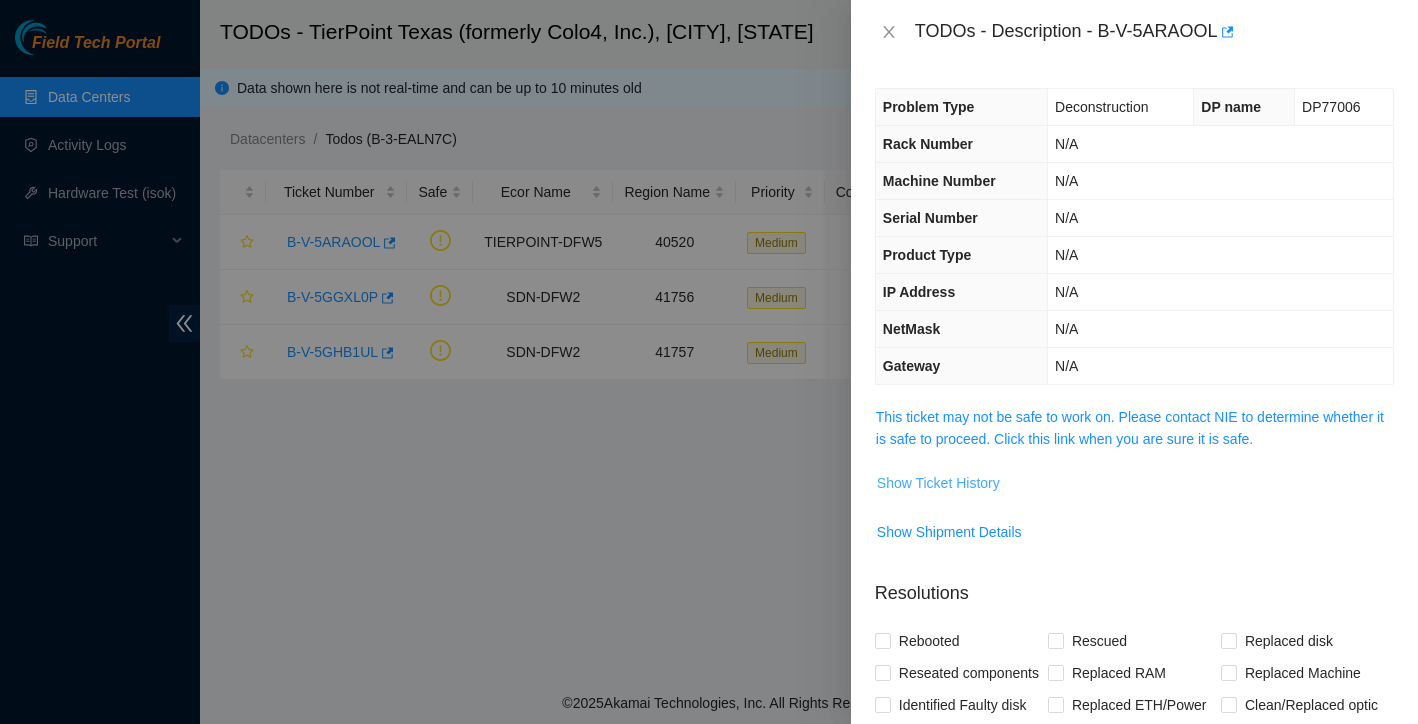 click on "Show Ticket History" at bounding box center (938, 483) 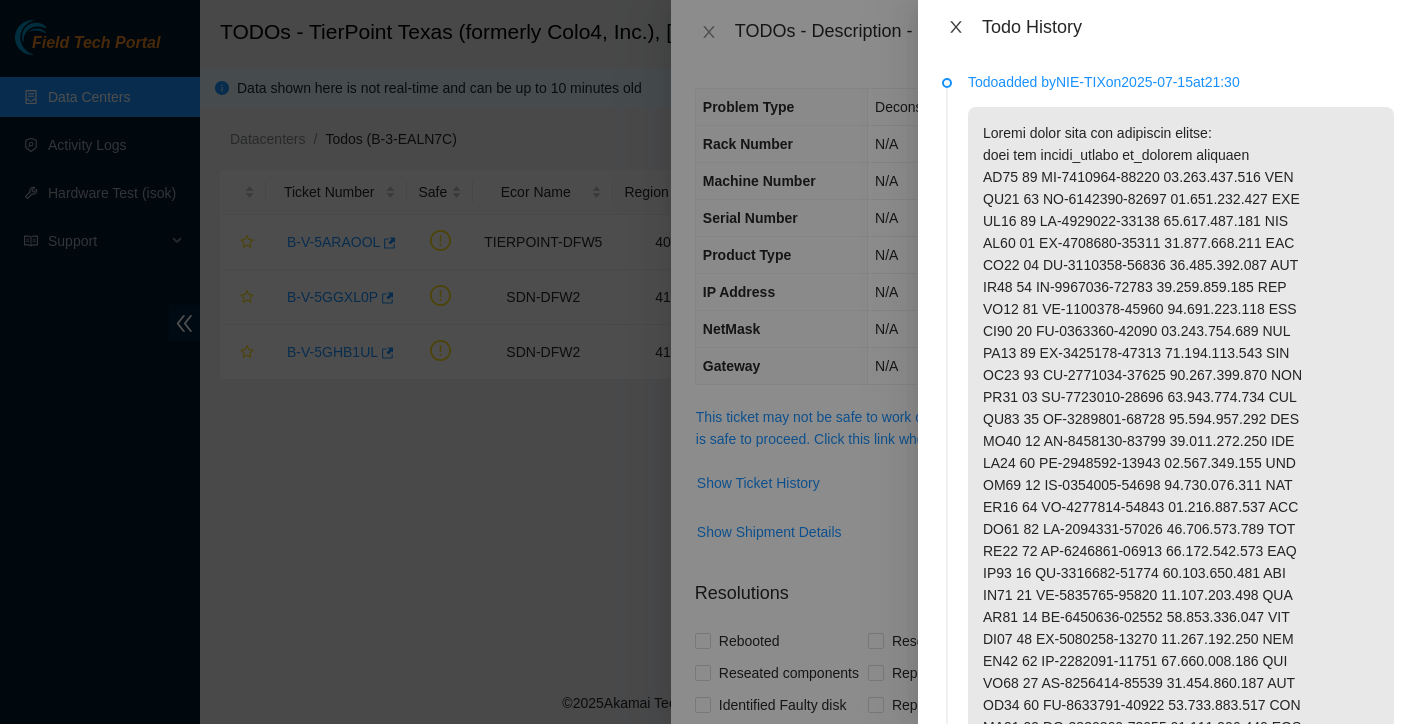 click 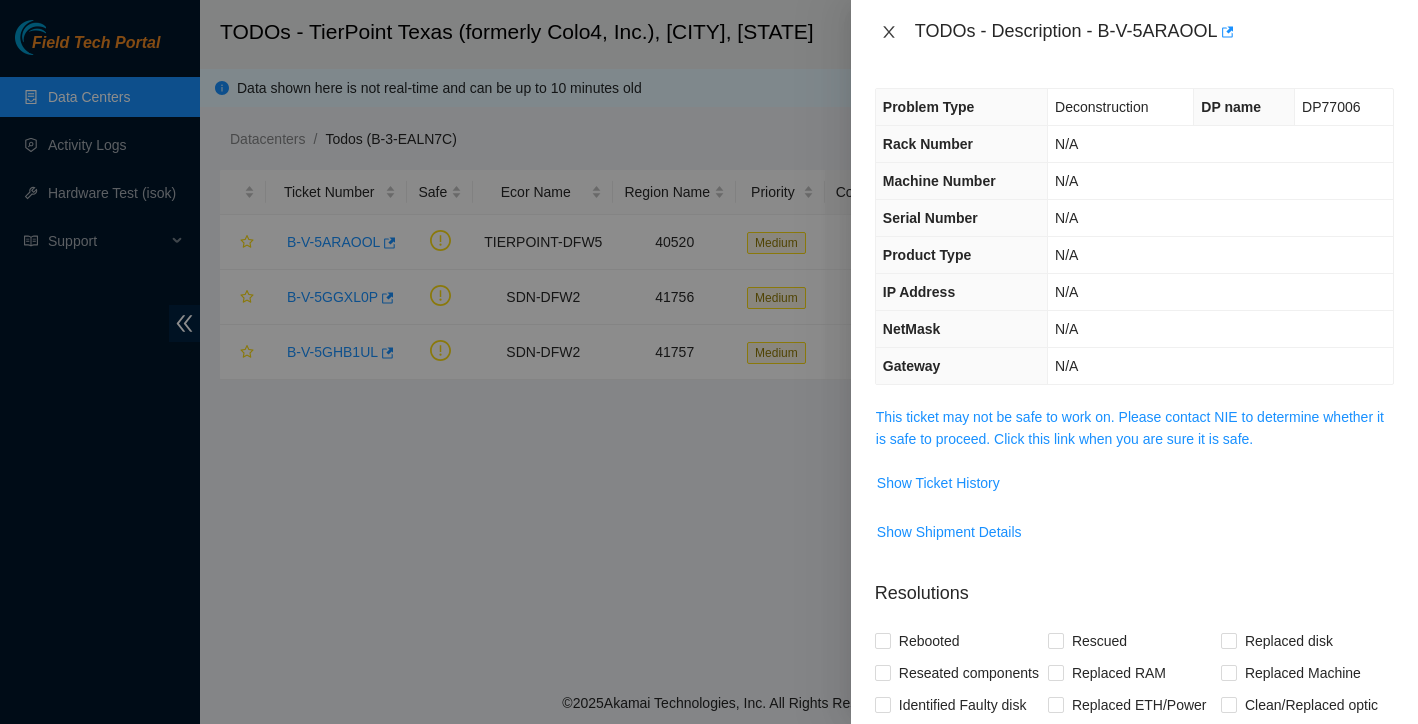 click 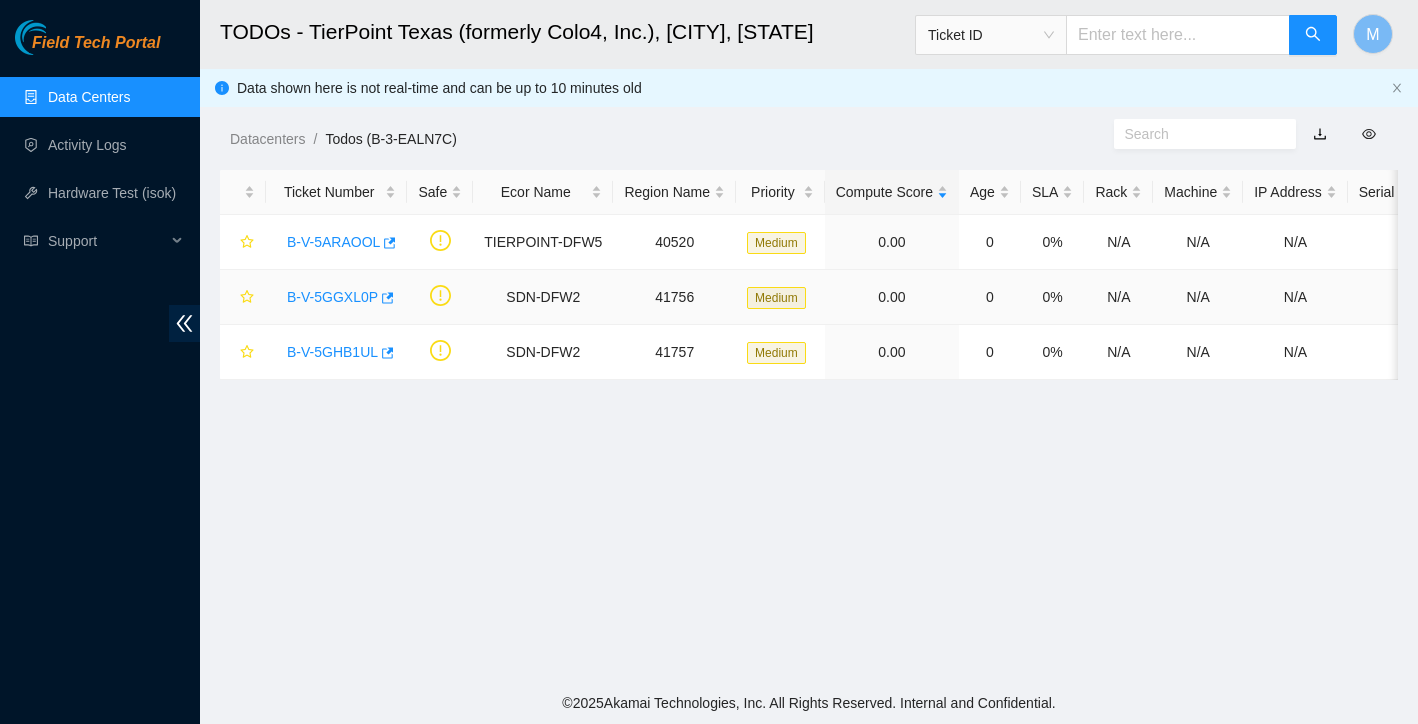 click on "B-V-5GGXL0P" at bounding box center (332, 297) 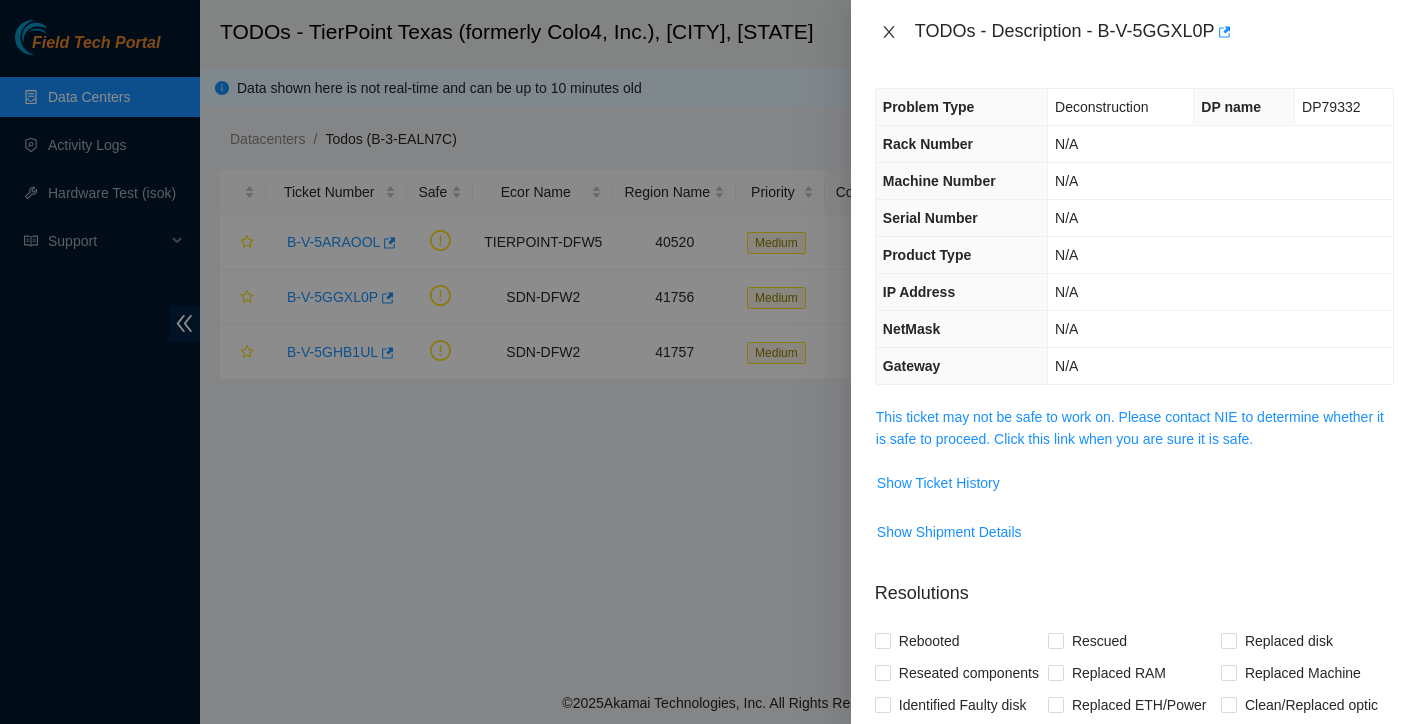 click 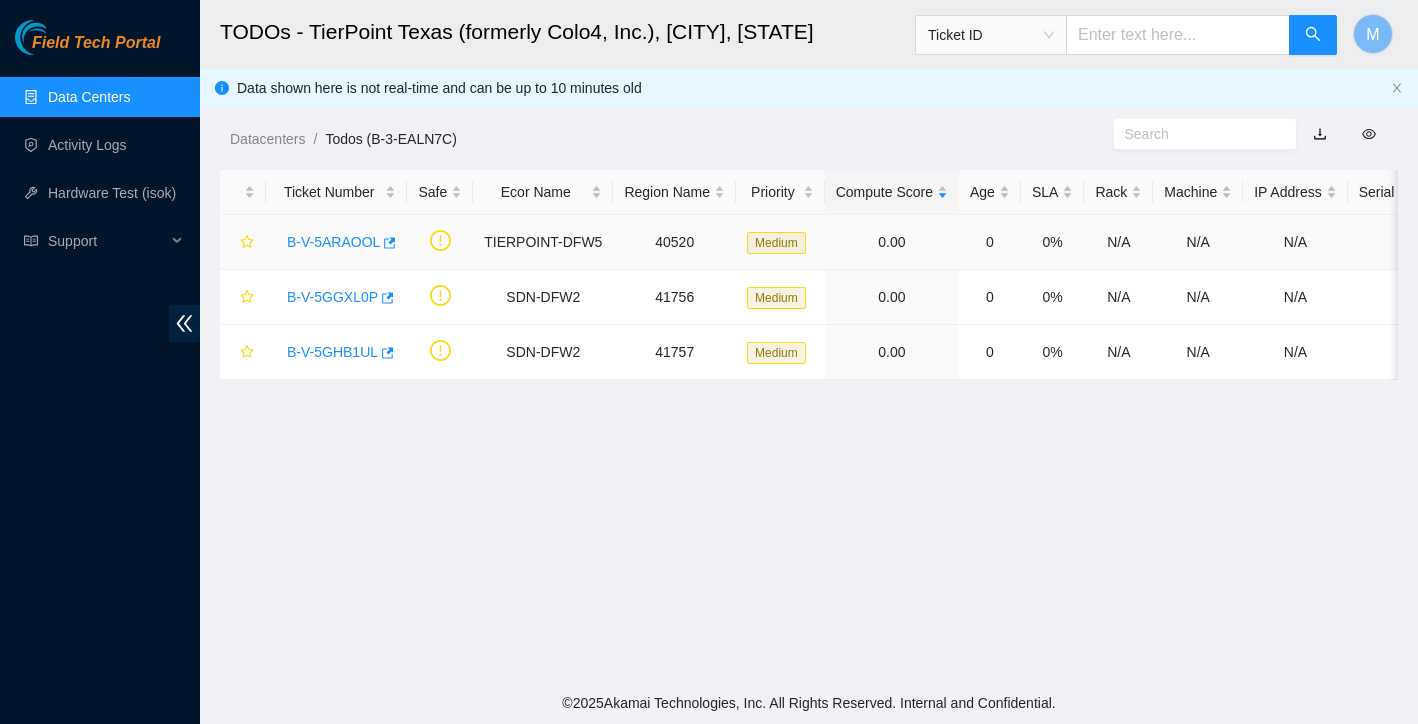 click on "B-V-5ARAOOL" at bounding box center [333, 242] 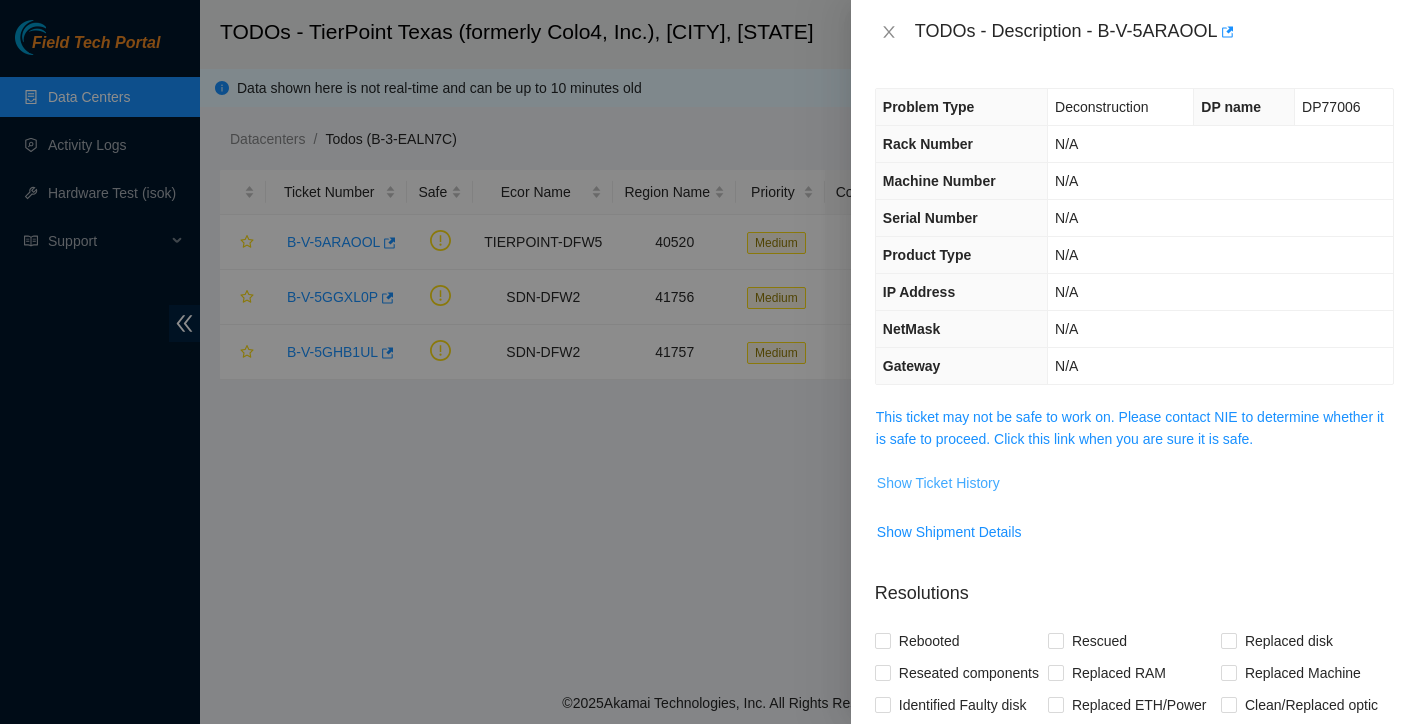 click on "Show Ticket History" at bounding box center [938, 483] 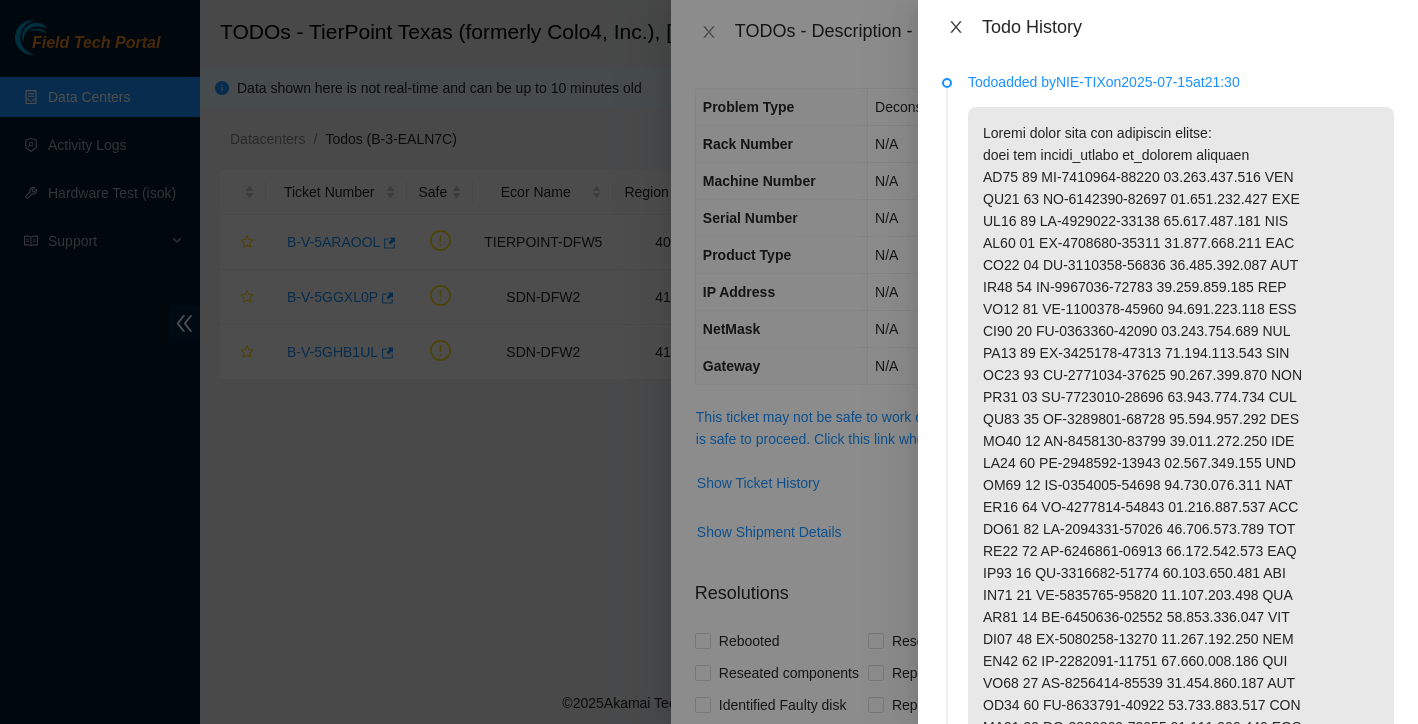 click 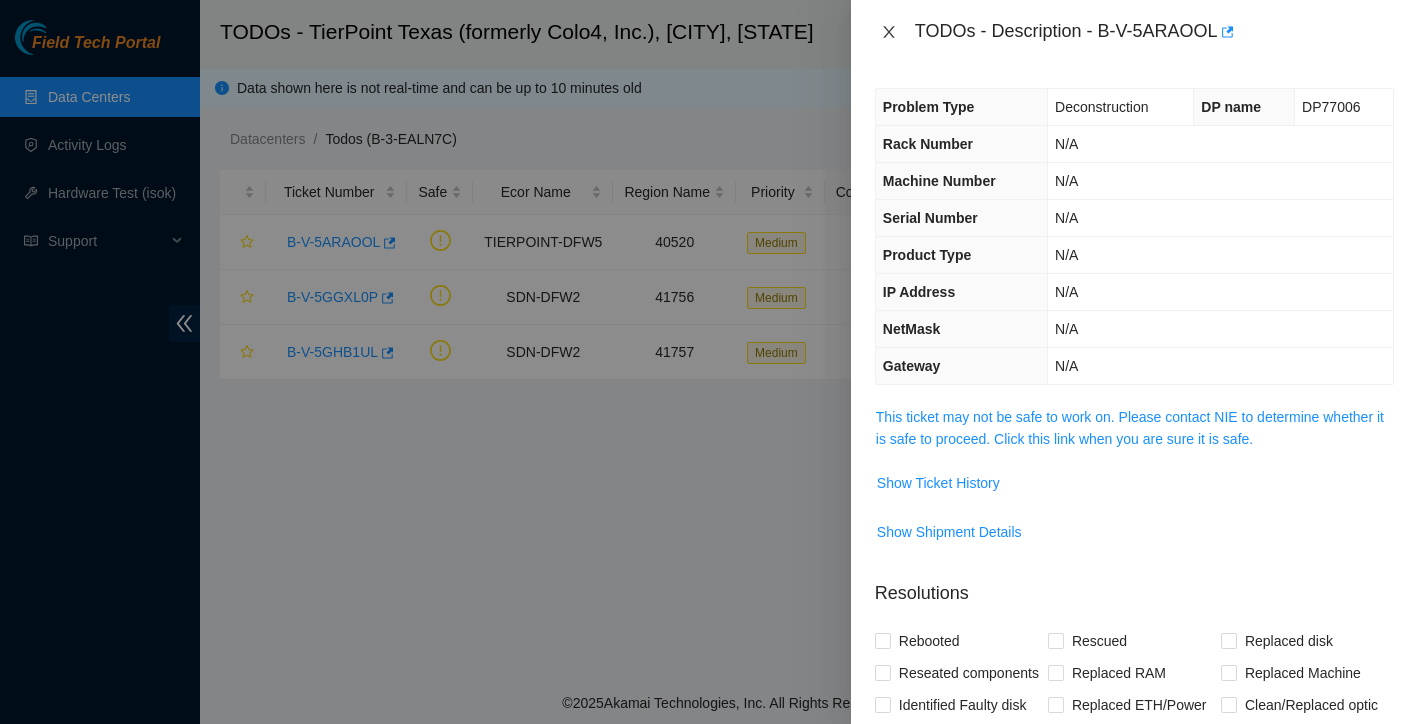 click 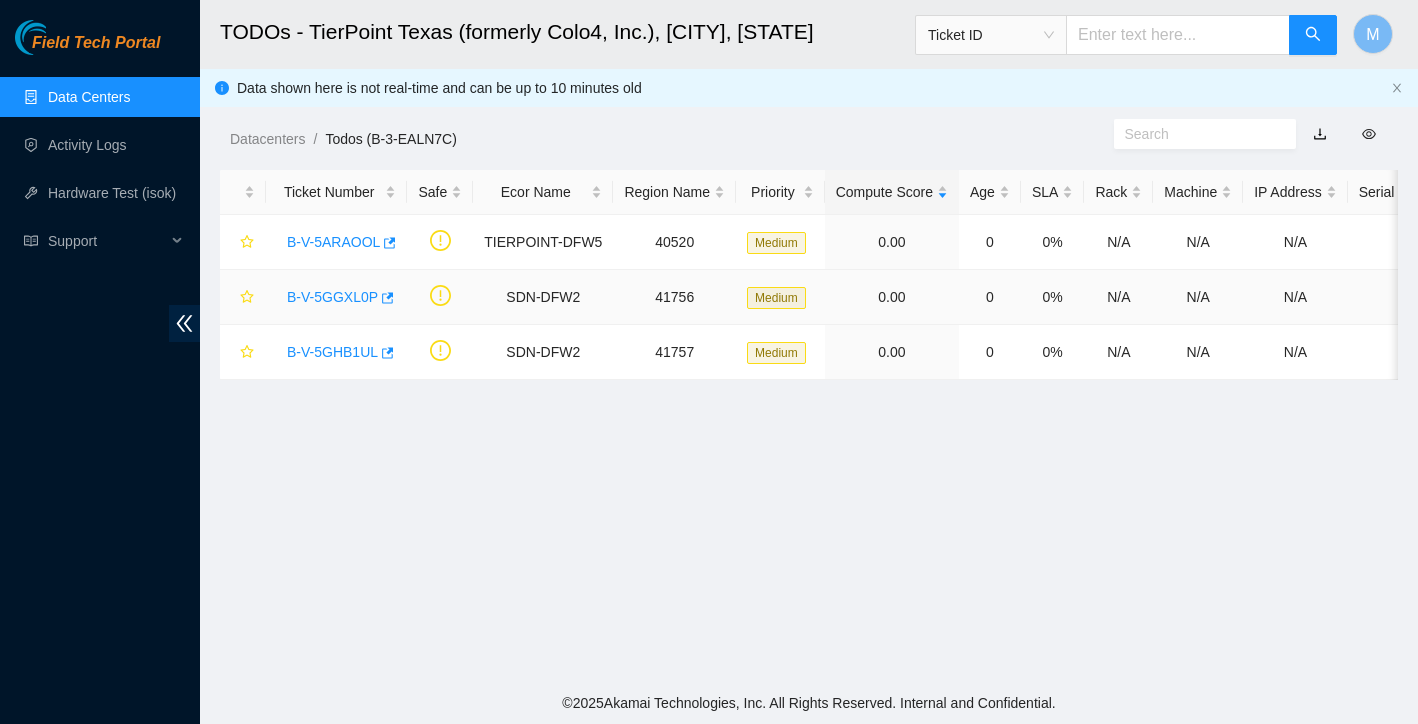 click on "B-V-5GGXL0P" at bounding box center (332, 297) 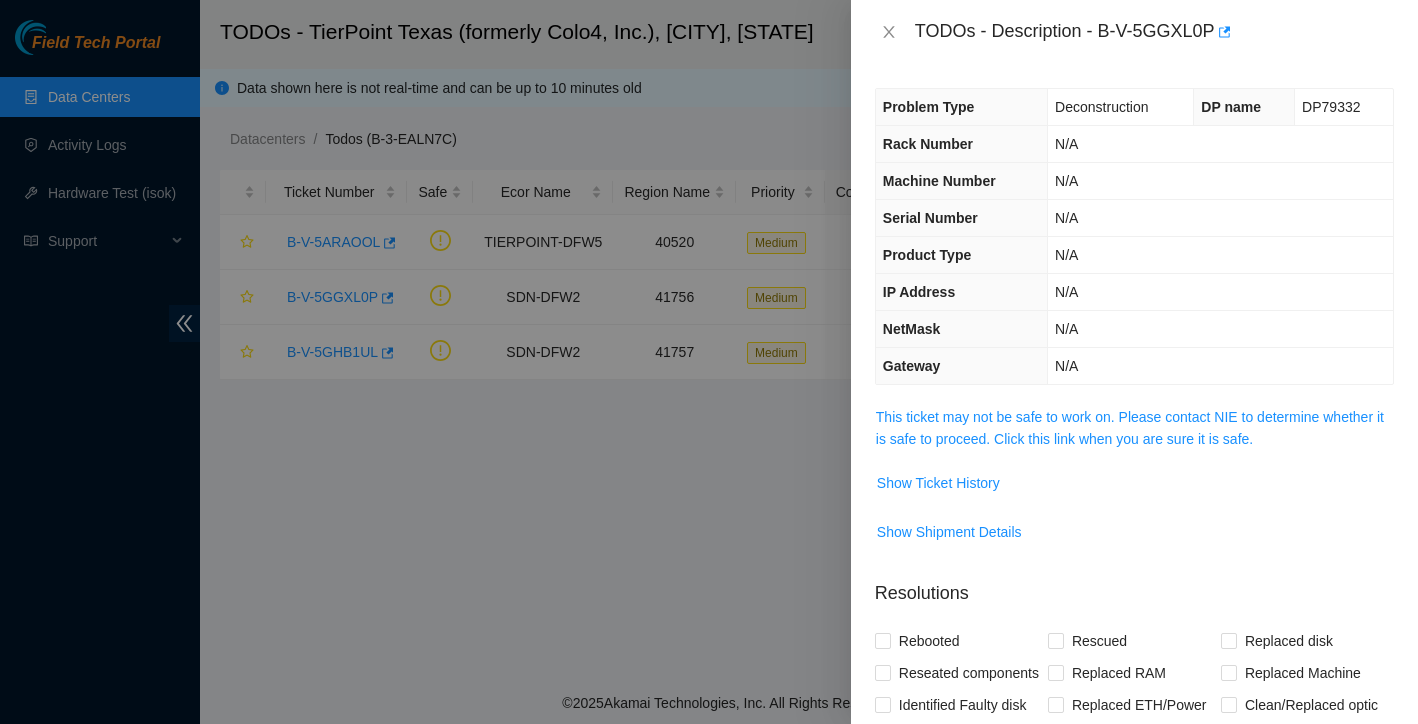 click on "Show Ticket History" at bounding box center [1134, 490] 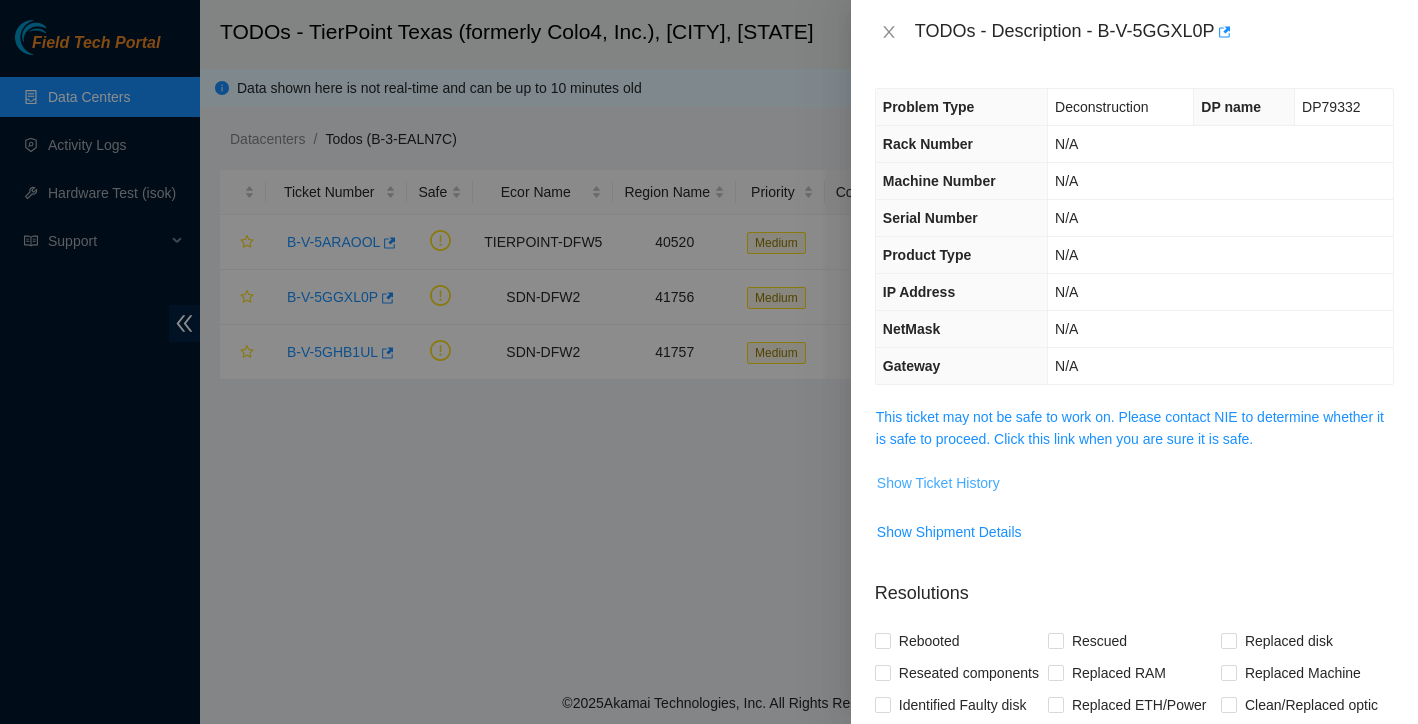 click on "Show Ticket History" at bounding box center (938, 483) 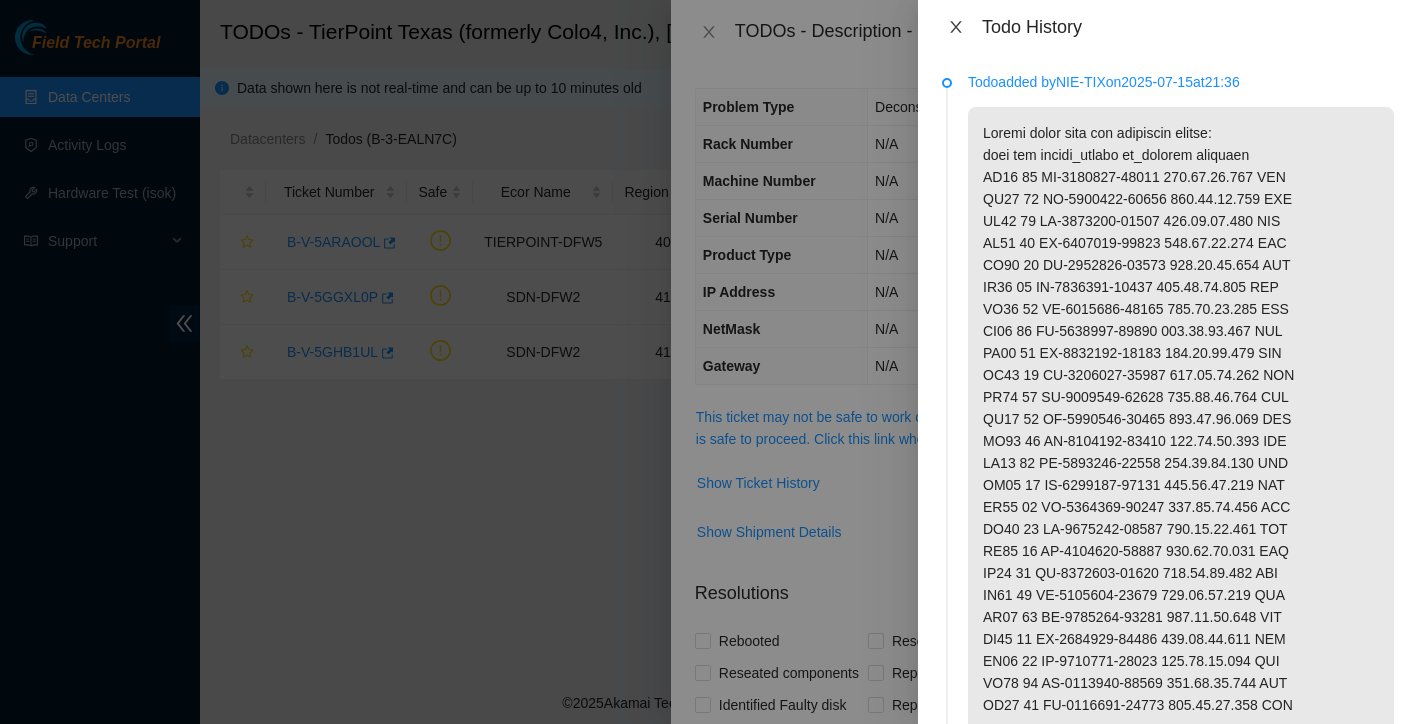 click 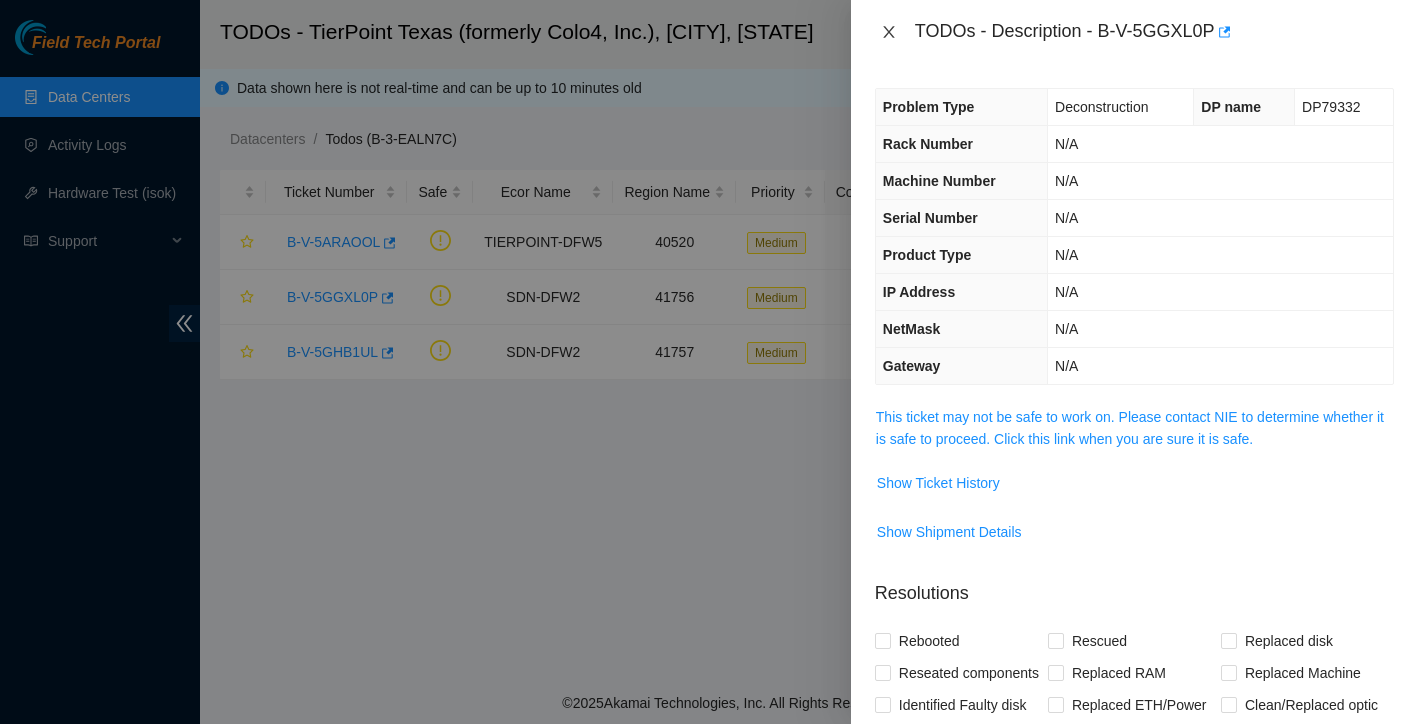 click 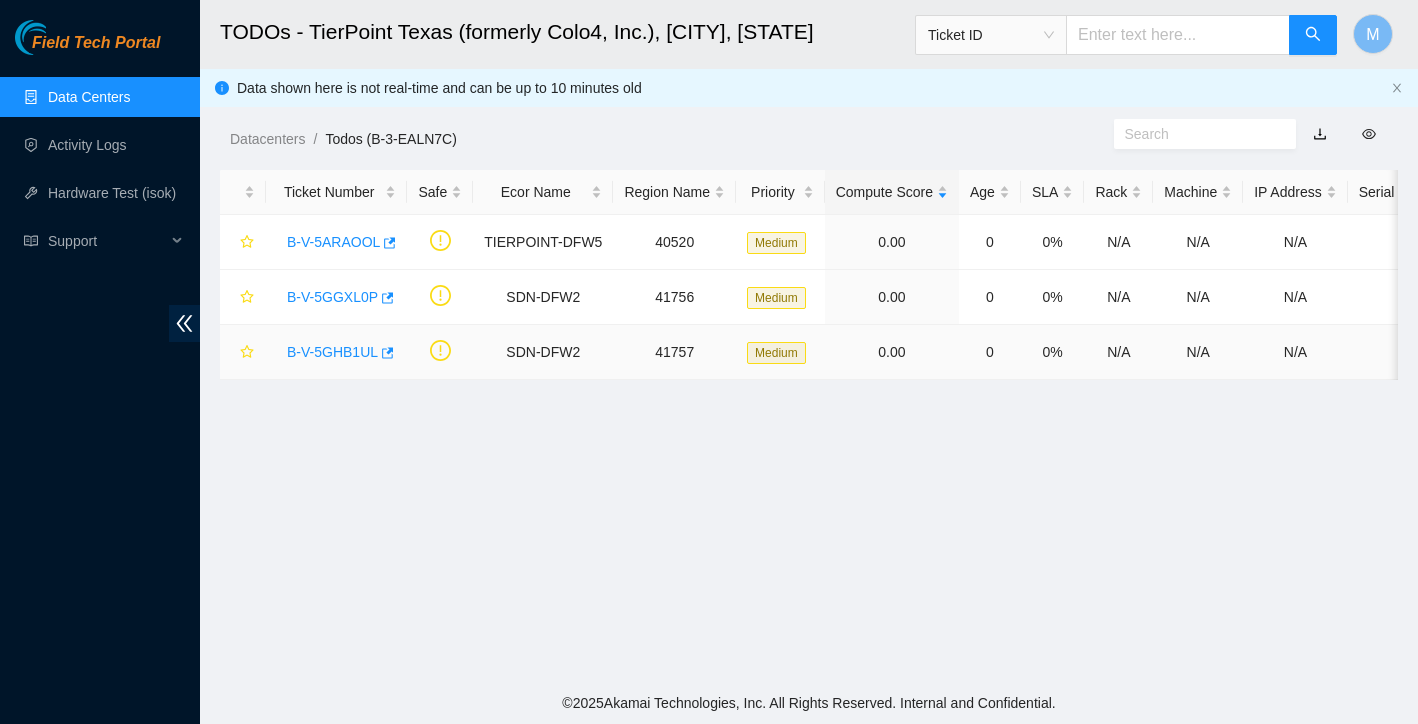click on "B-V-5GHB1UL" at bounding box center (332, 352) 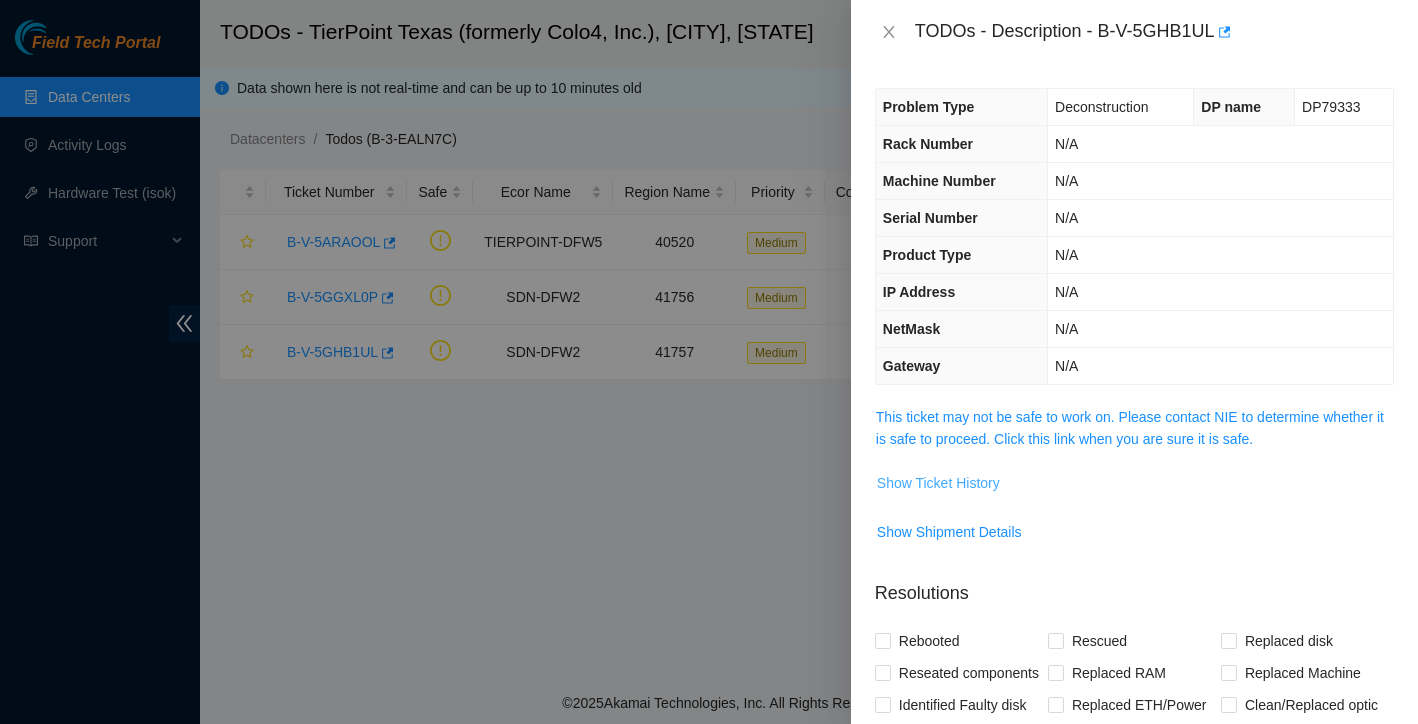 click on "Show Ticket History" at bounding box center [938, 483] 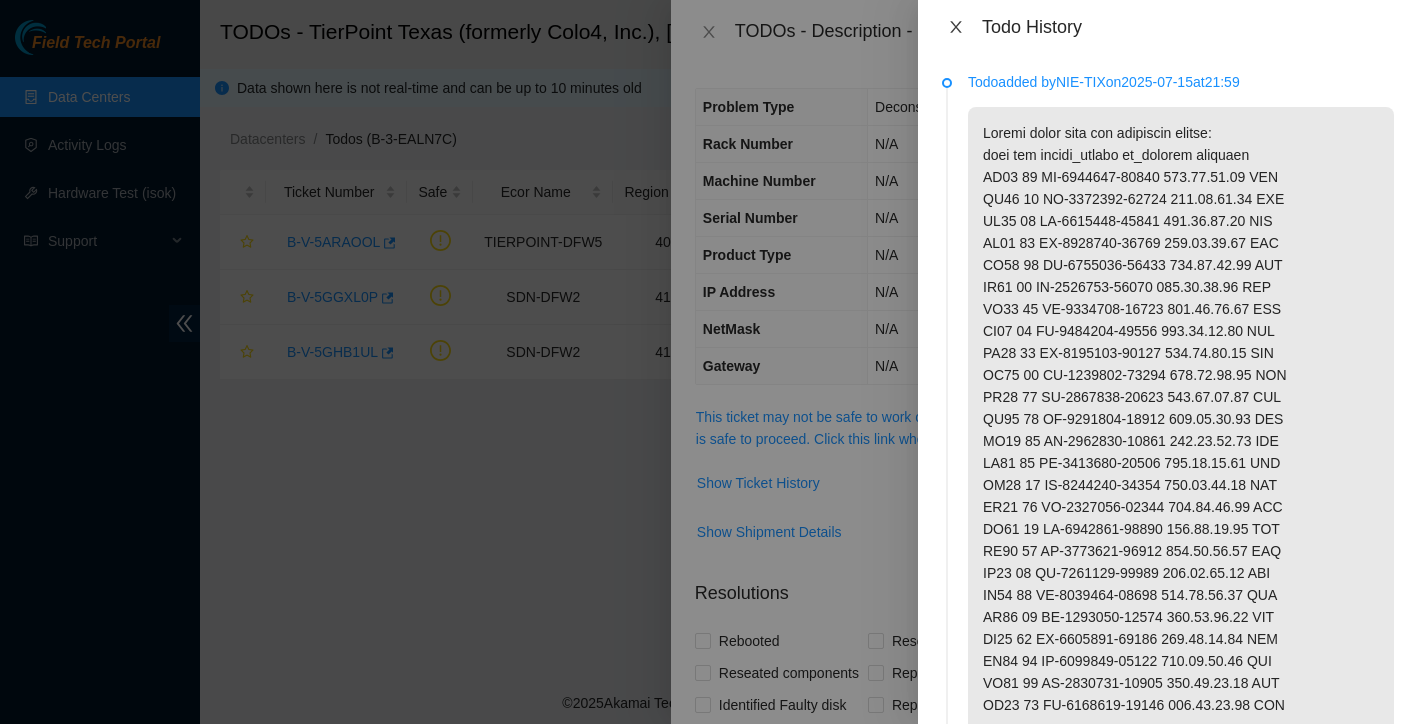 click 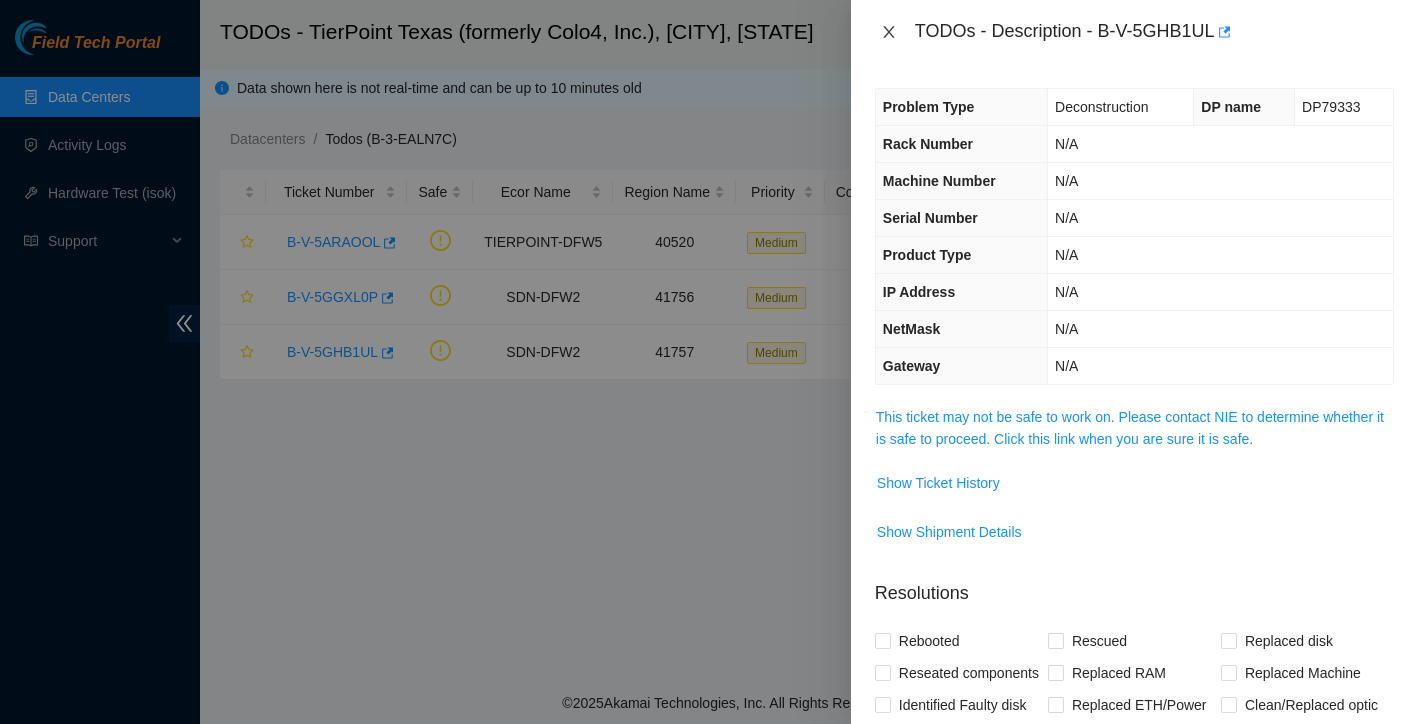 click 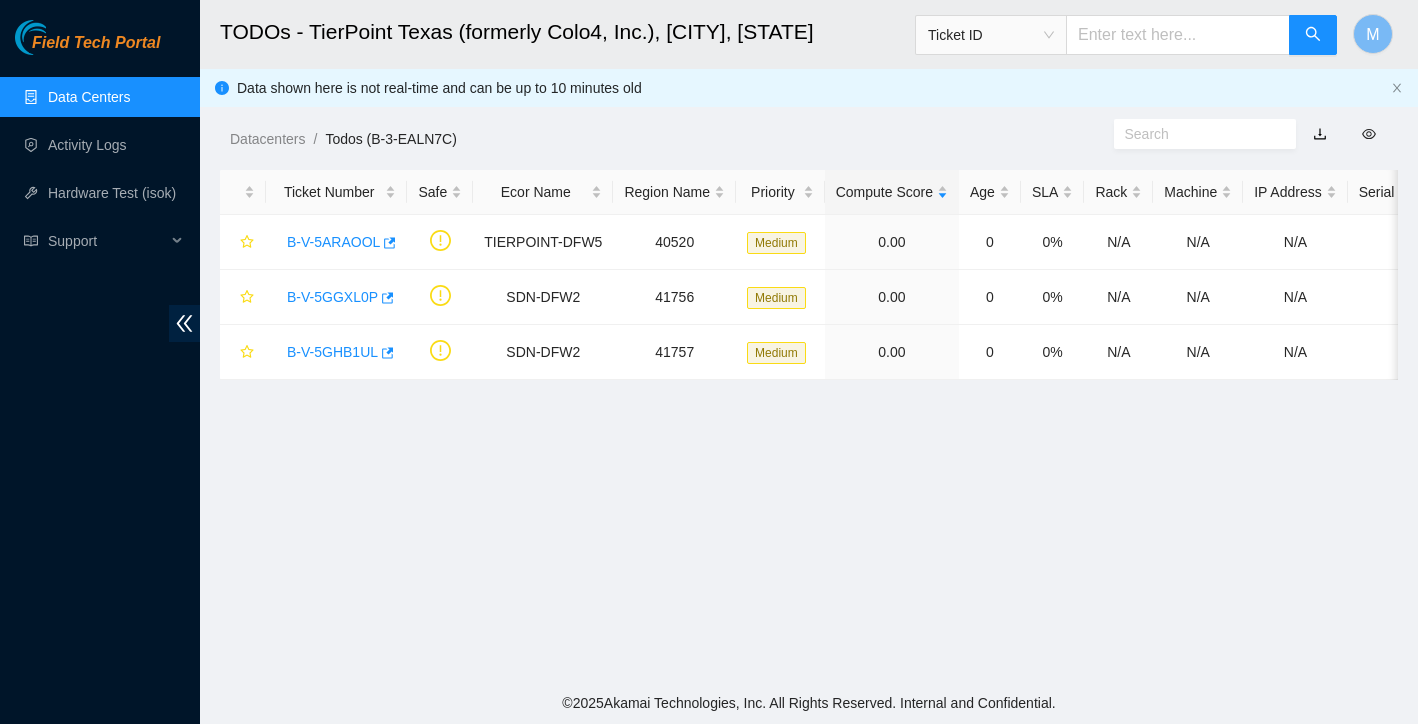 scroll, scrollTop: 0, scrollLeft: 0, axis: both 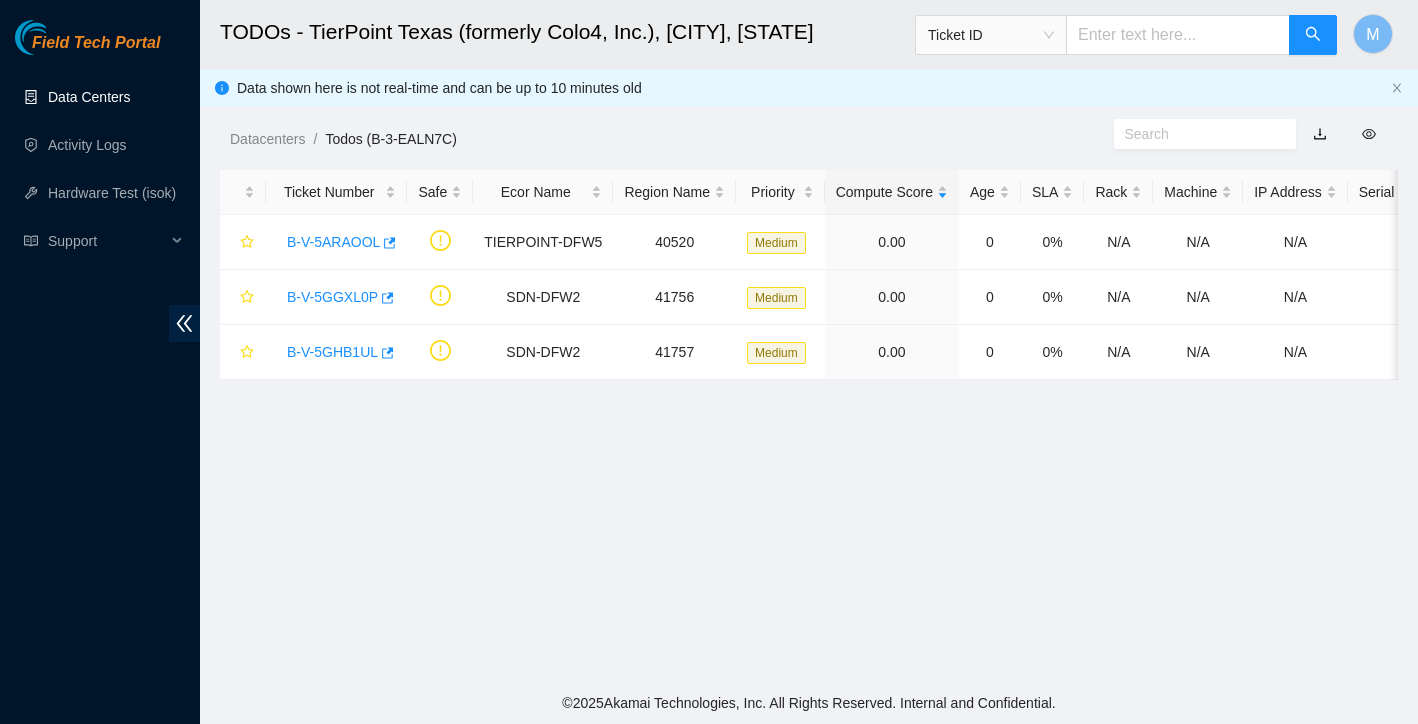 click on "Data Centers" at bounding box center [89, 97] 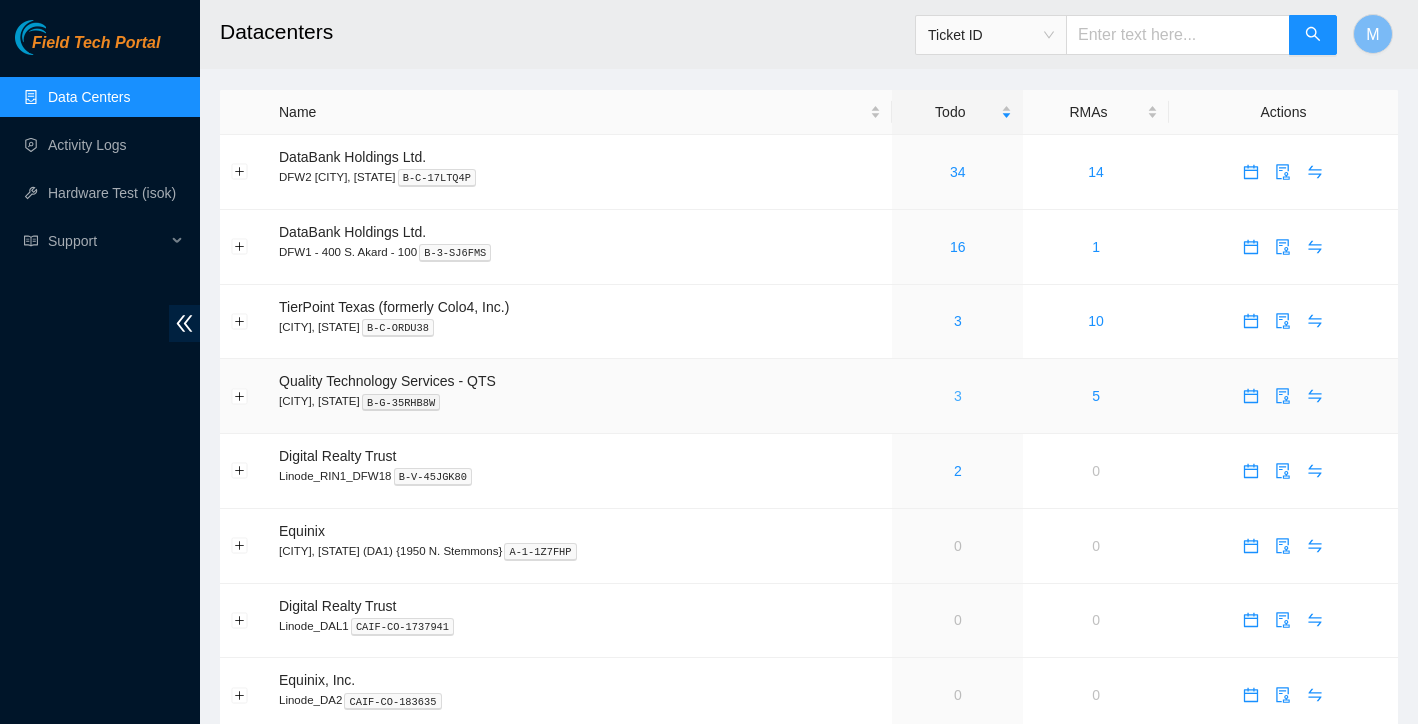 click on "3" at bounding box center (958, 396) 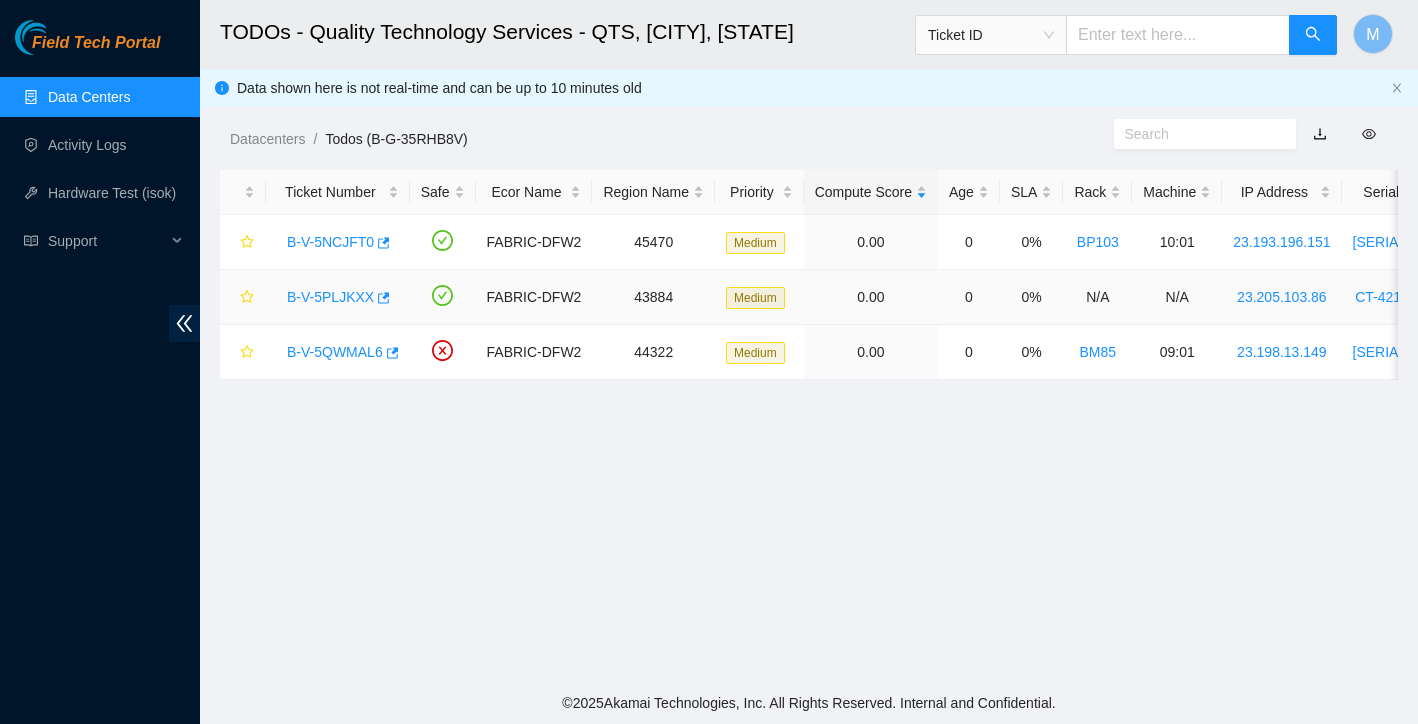 click on "B-V-5PLJKXX" at bounding box center [330, 297] 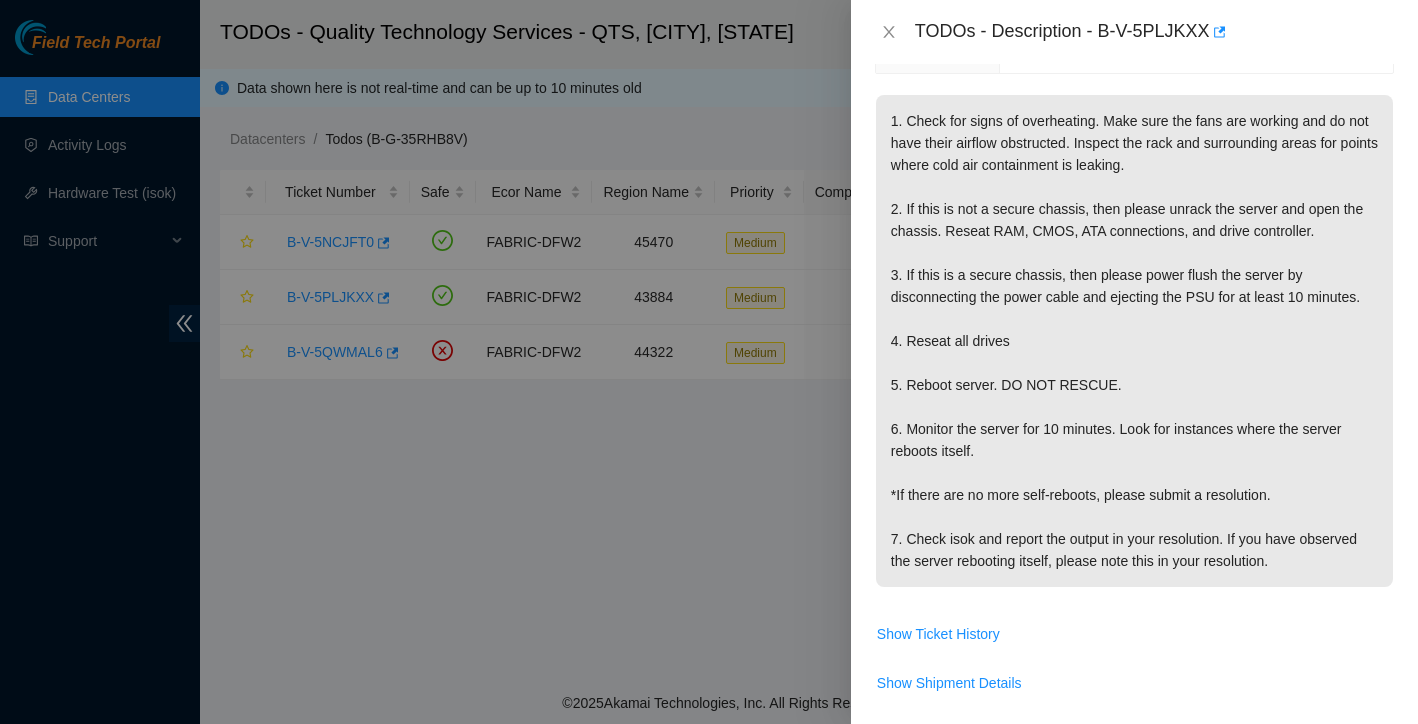 scroll, scrollTop: 586, scrollLeft: 0, axis: vertical 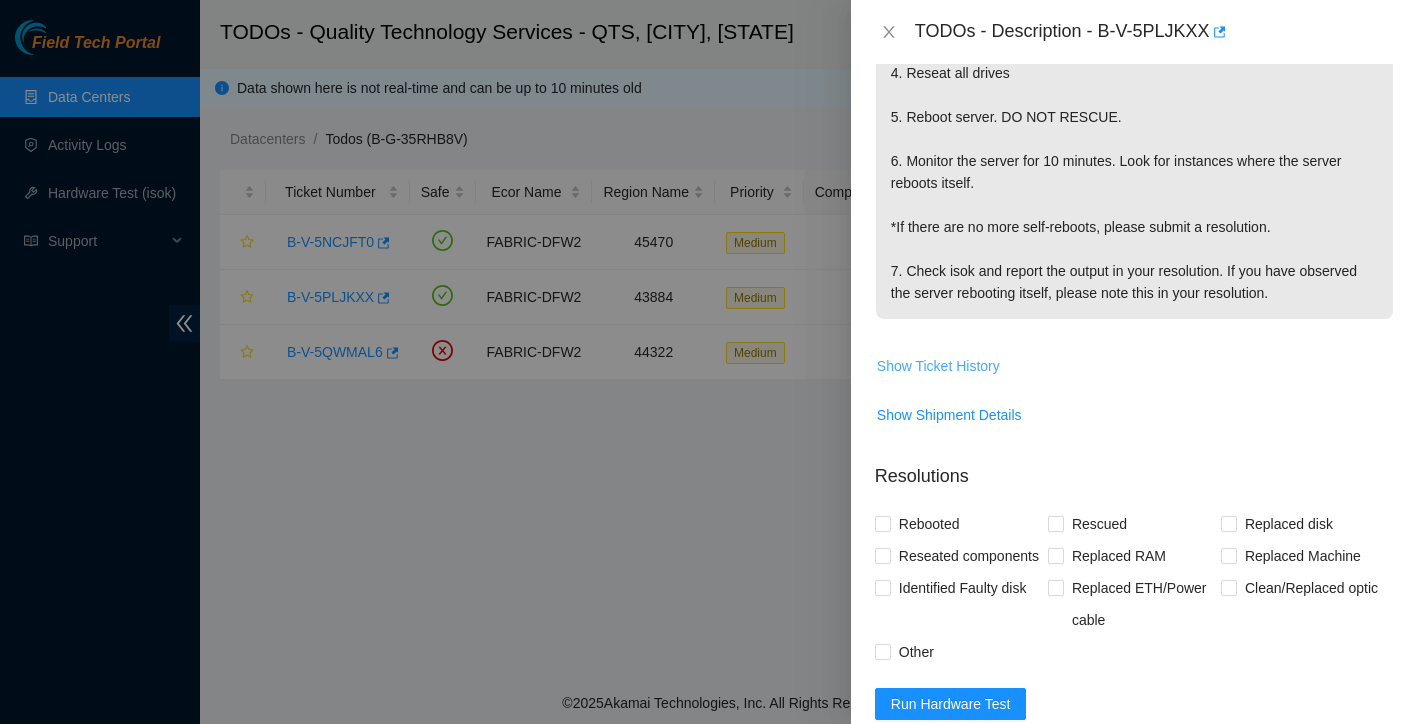 click on "Show Ticket History" at bounding box center [938, 366] 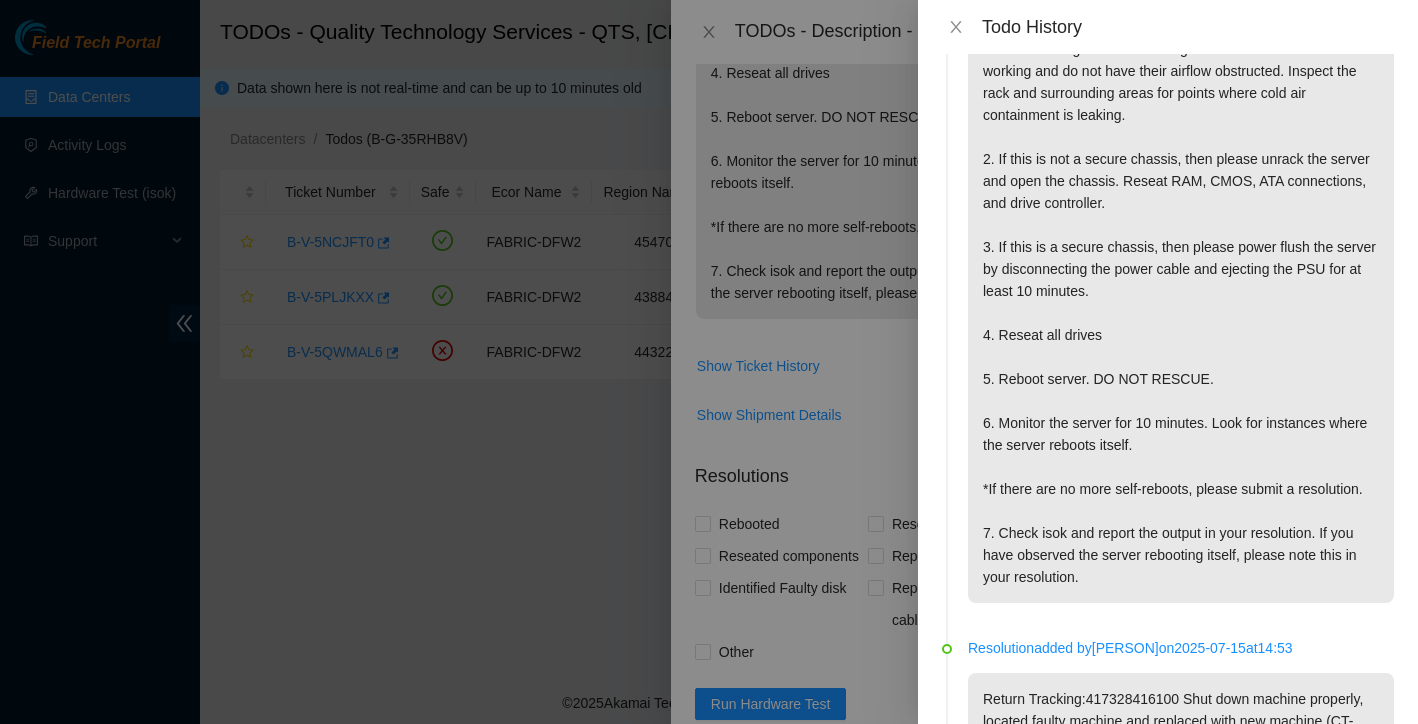 scroll, scrollTop: 94, scrollLeft: 0, axis: vertical 